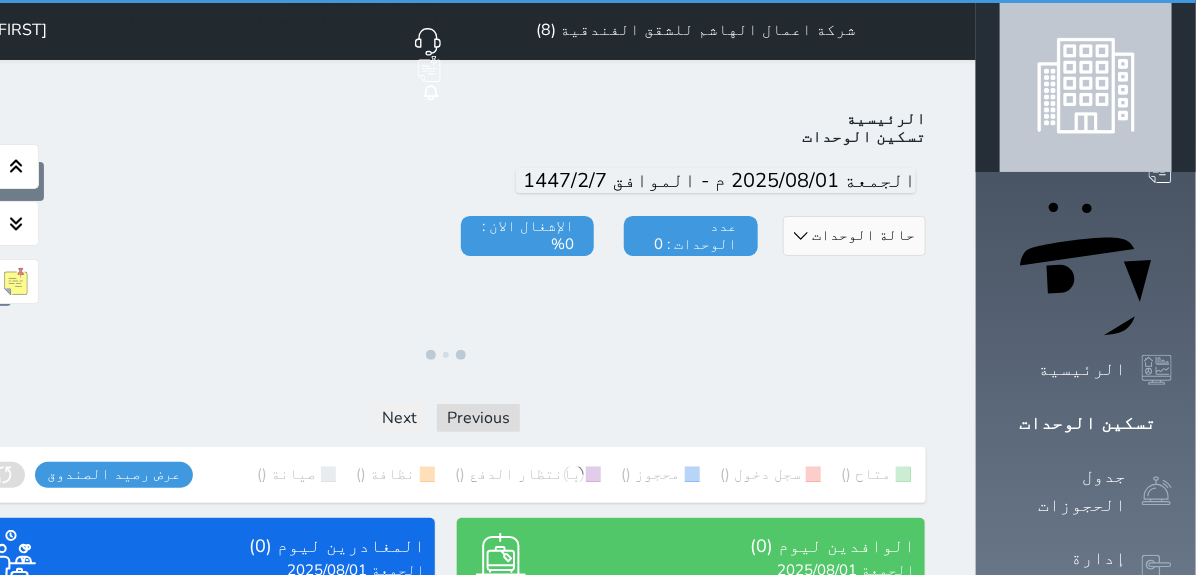 scroll, scrollTop: 225, scrollLeft: 0, axis: vertical 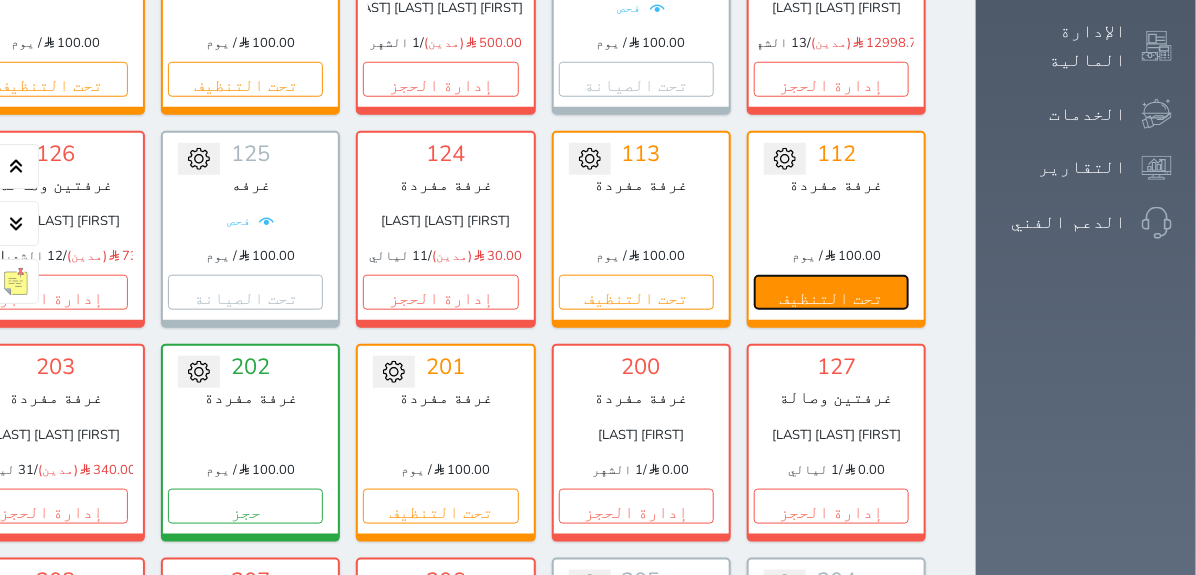click on "تحت التنظيف" at bounding box center (831, 292) 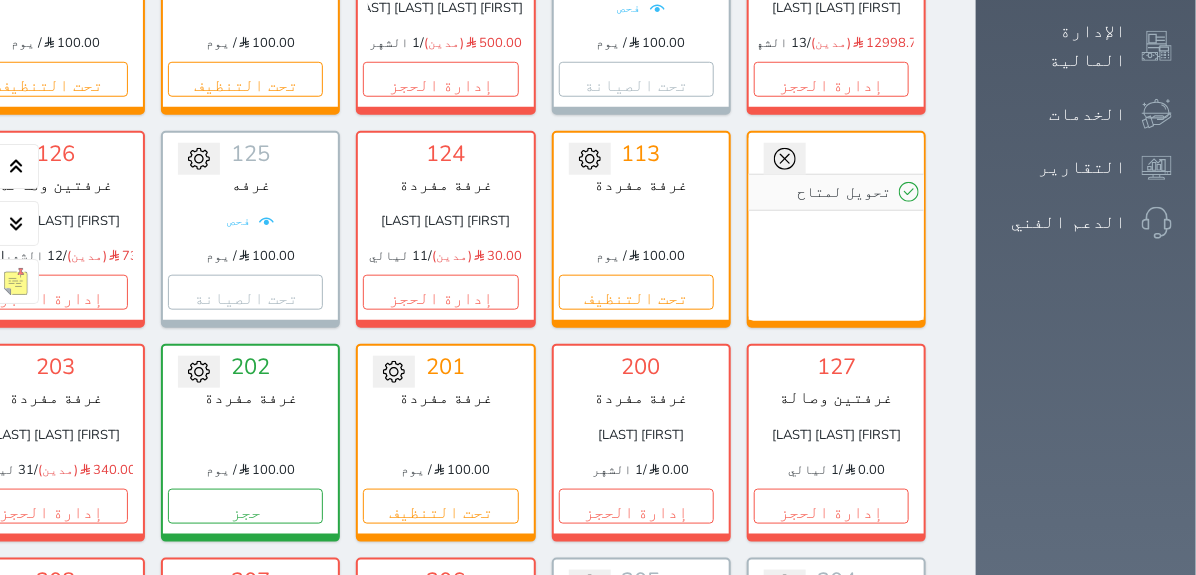 click on "تحويل لمتاح" at bounding box center [836, 227] 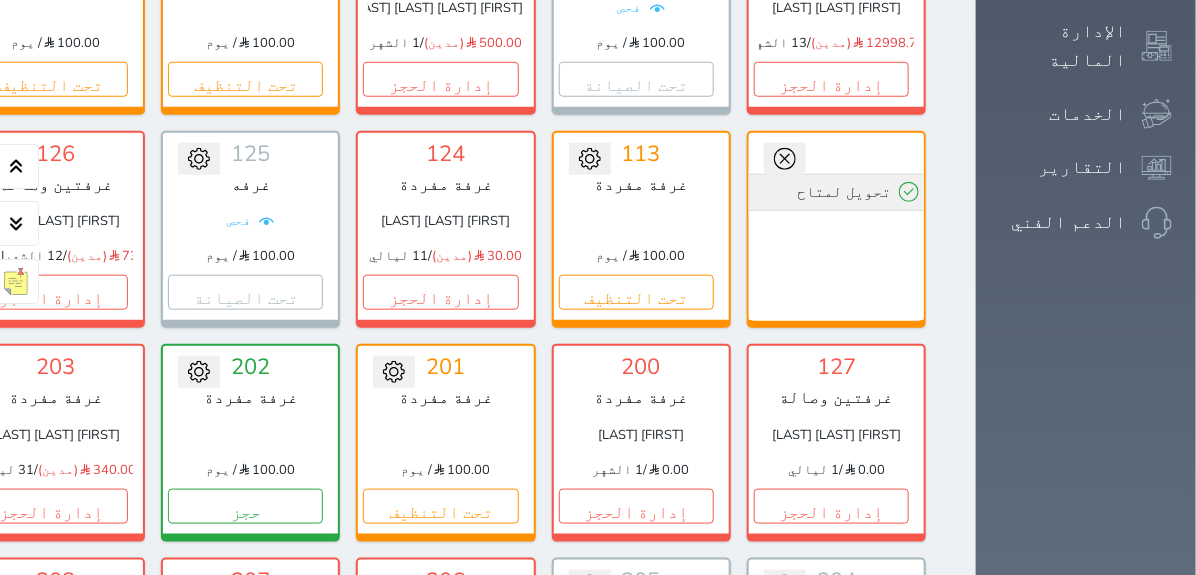 click on "تحويل لمتاح" at bounding box center [836, 192] 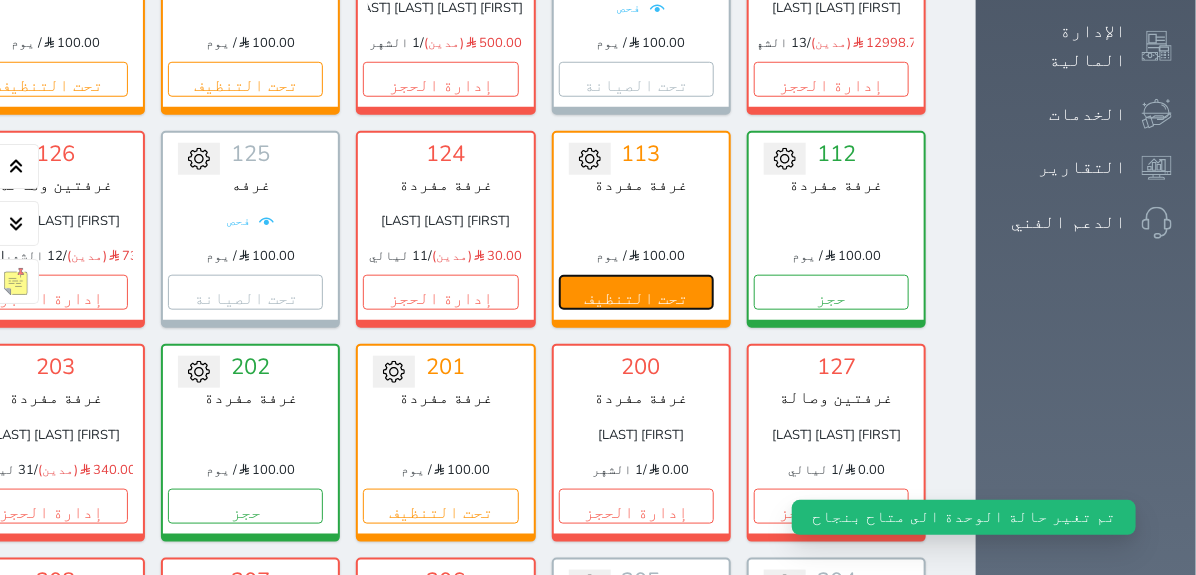 click on "تحت التنظيف" at bounding box center [636, 292] 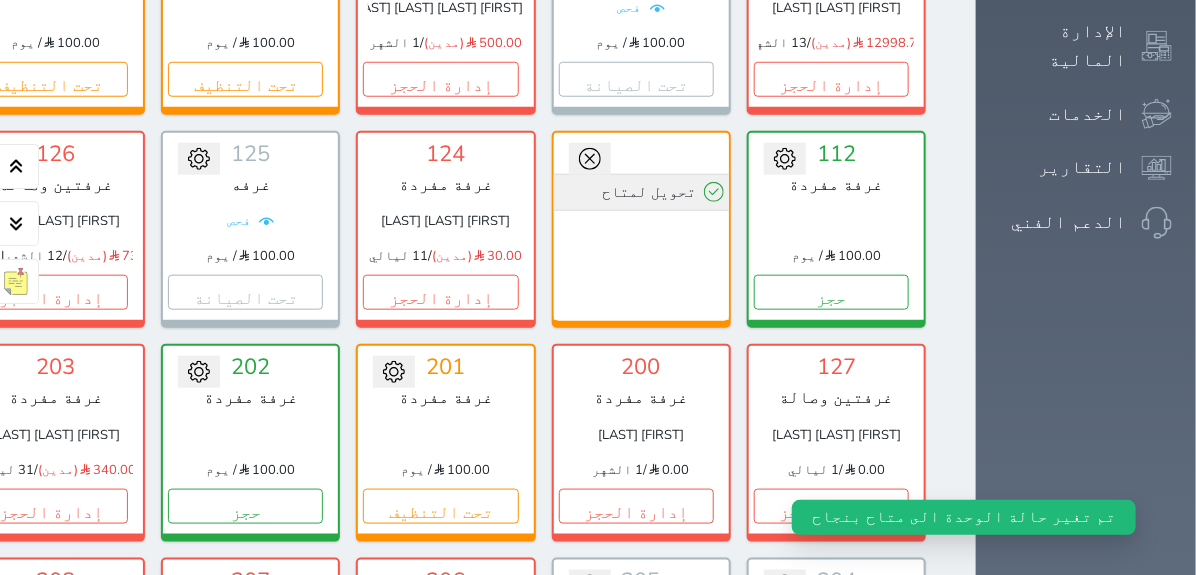 click on "تحويل لمتاح" at bounding box center [641, 192] 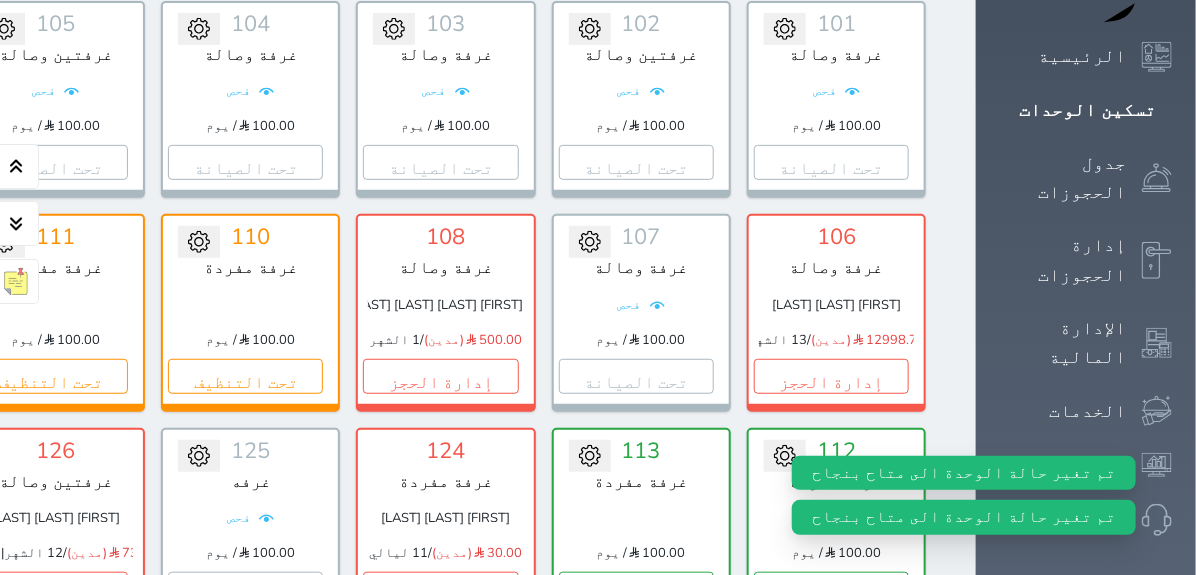 scroll, scrollTop: 284, scrollLeft: 0, axis: vertical 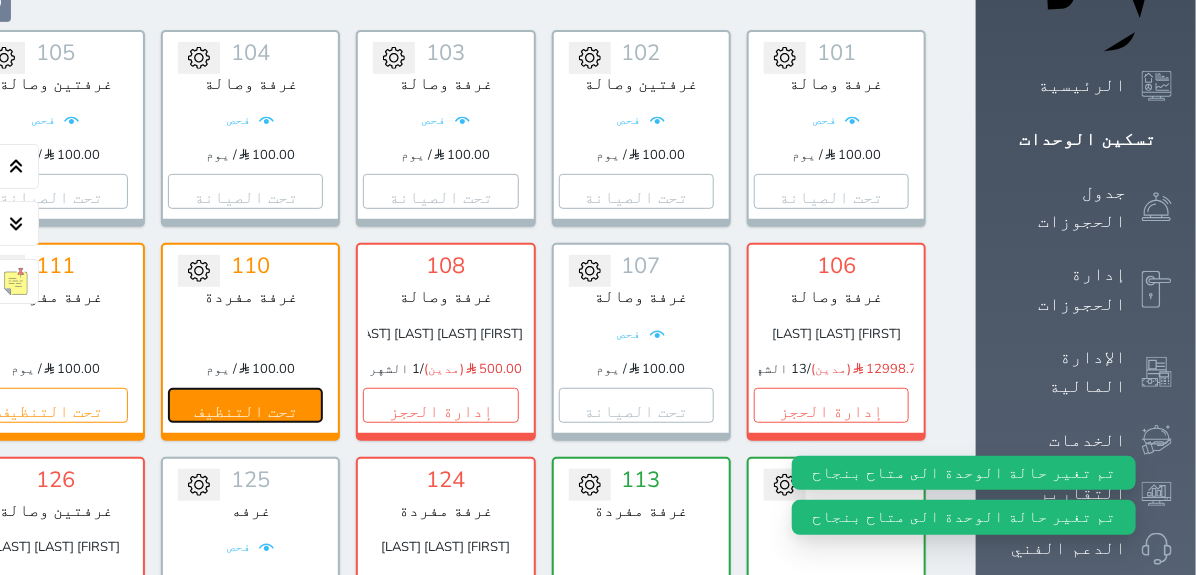 click on "تحت التنظيف" at bounding box center [245, 405] 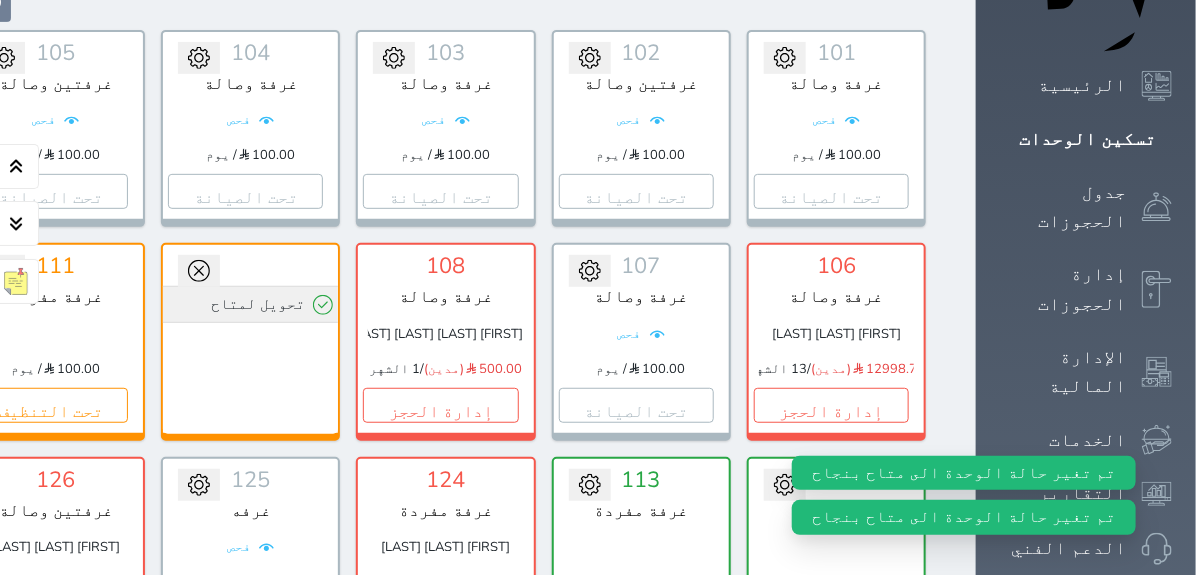 click on "تحويل لمتاح" at bounding box center [250, 304] 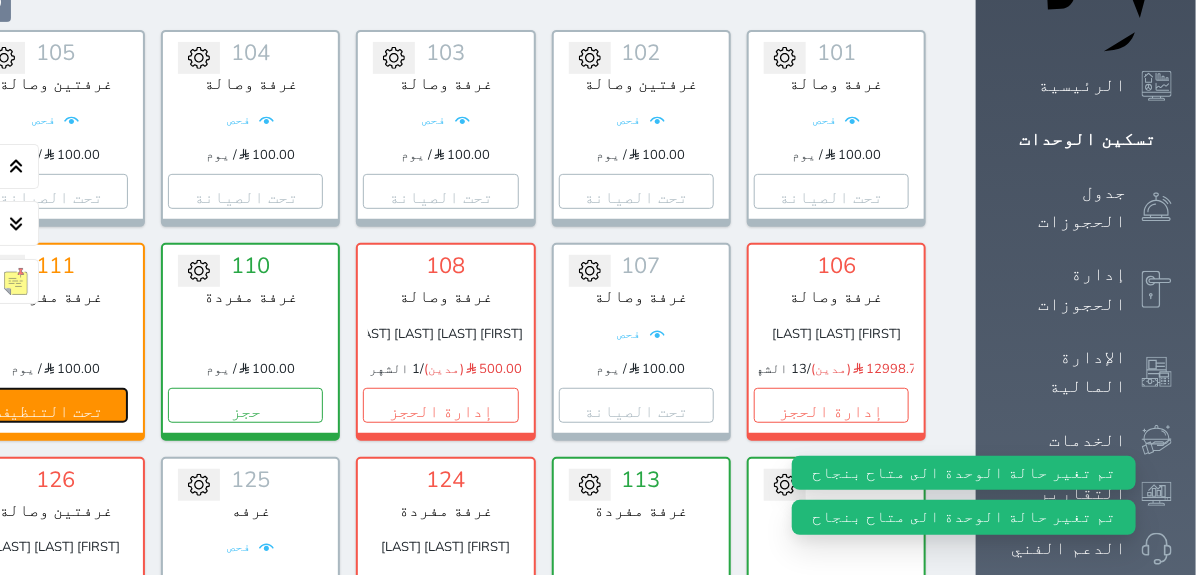 click on "تحت التنظيف" at bounding box center [50, 405] 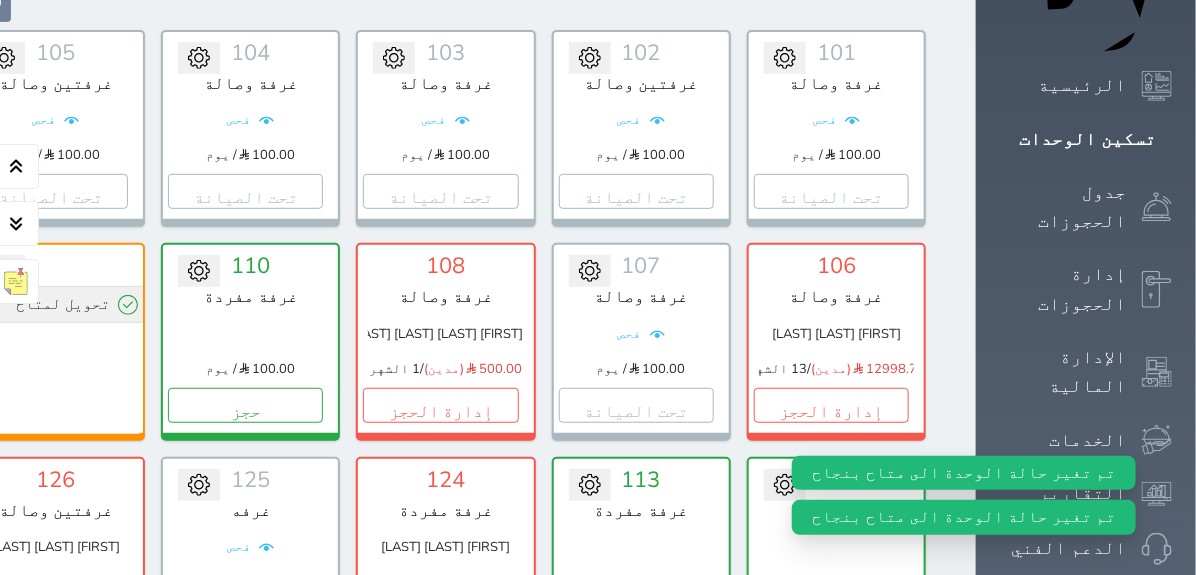 click on "تحويل لمتاح" at bounding box center (55, 304) 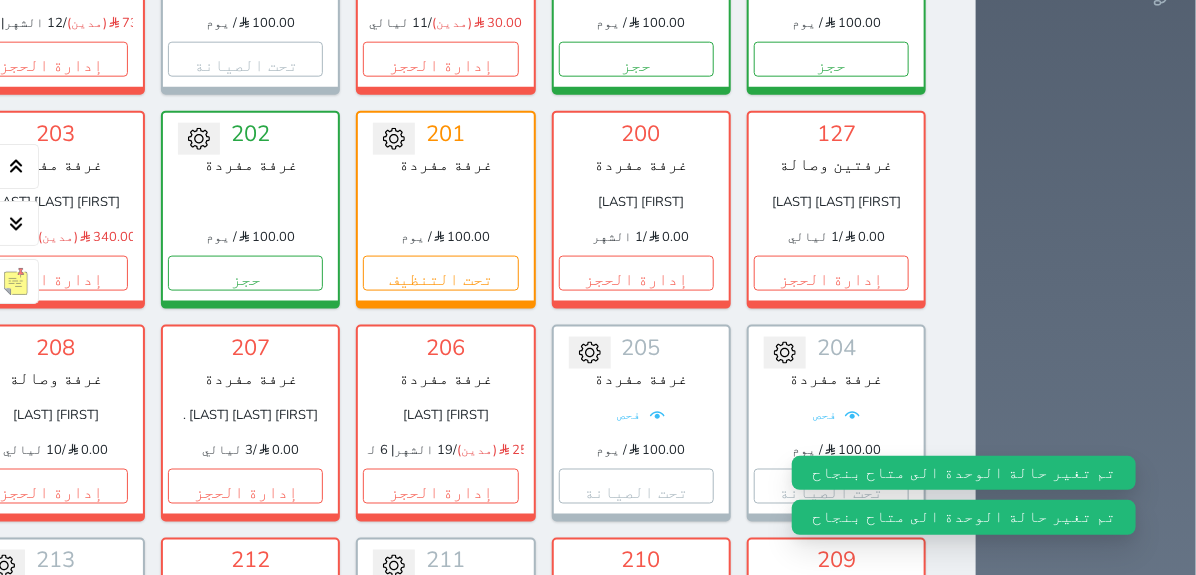 scroll, scrollTop: 847, scrollLeft: 0, axis: vertical 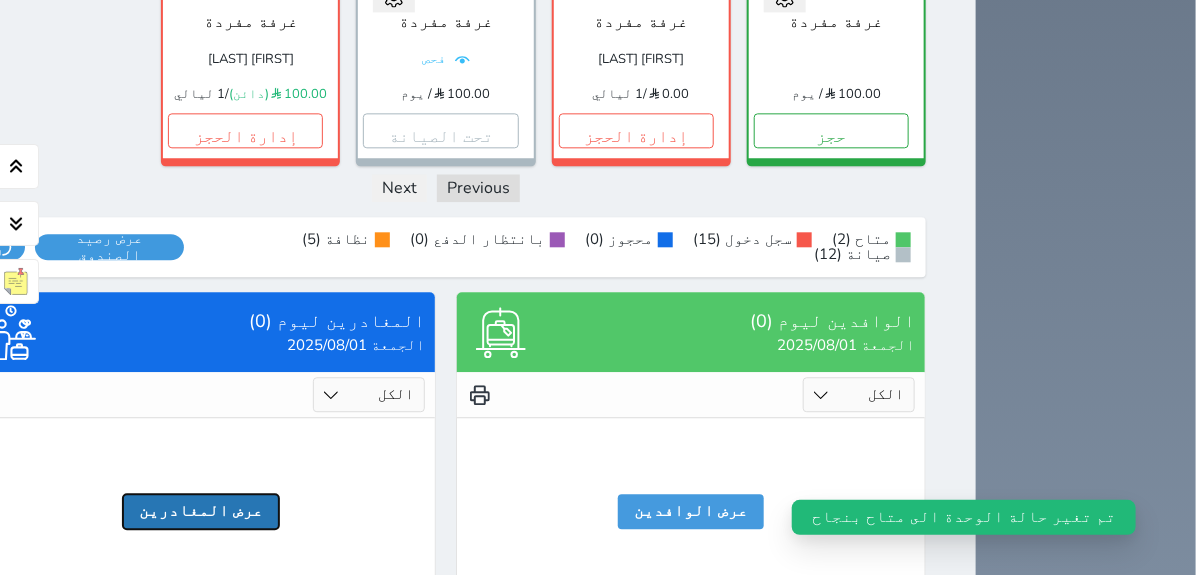 click on "عرض المغادرين" at bounding box center (201, 511) 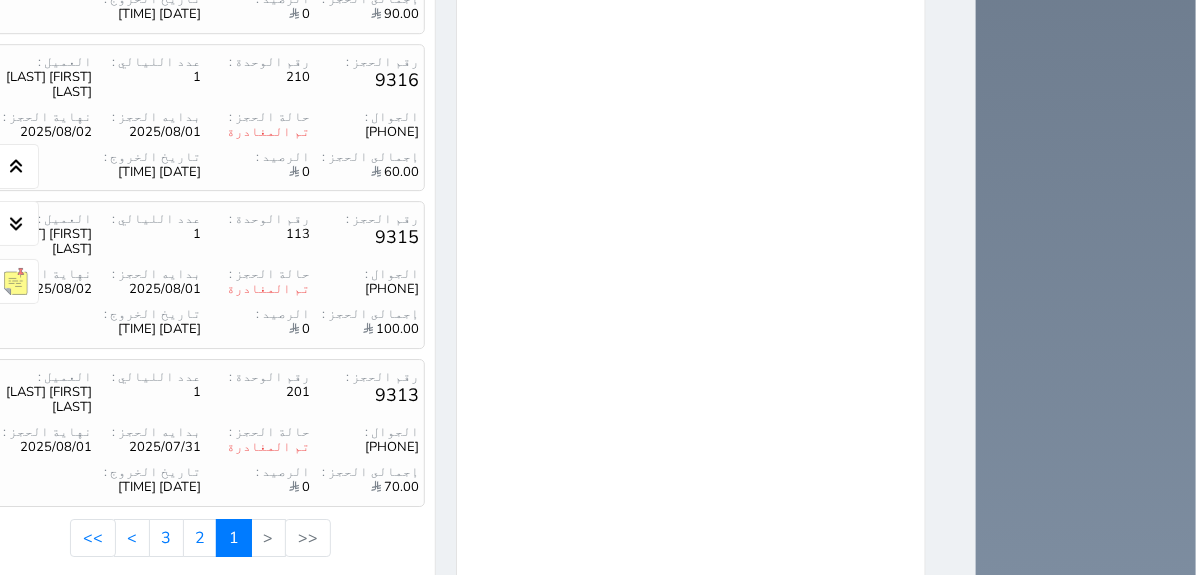 scroll, scrollTop: 2180, scrollLeft: 0, axis: vertical 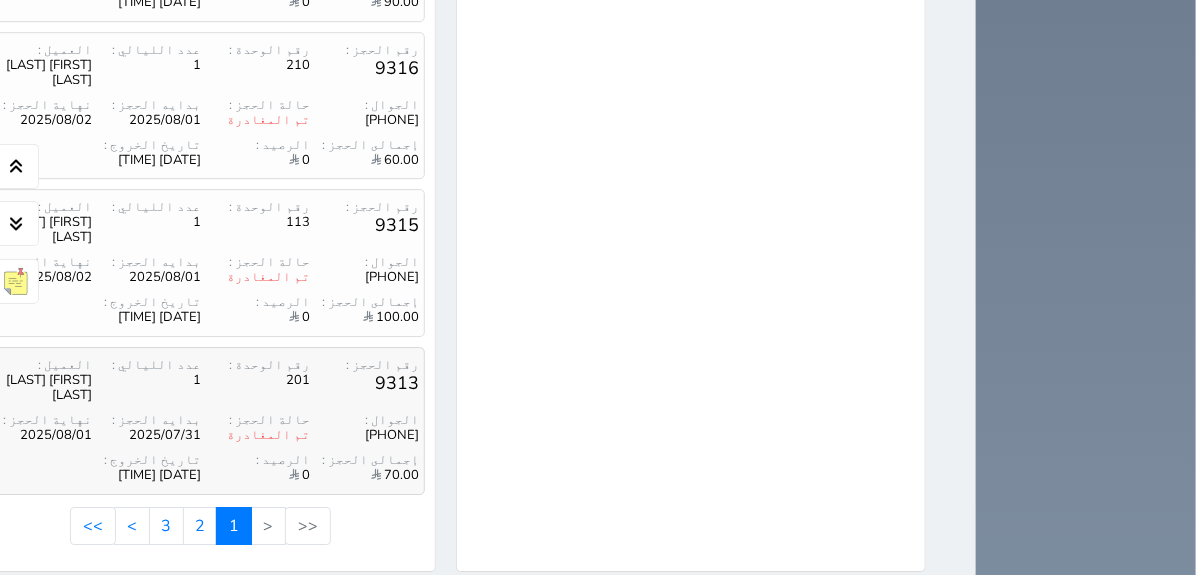 click on "2025/07/31" at bounding box center [146, 435] 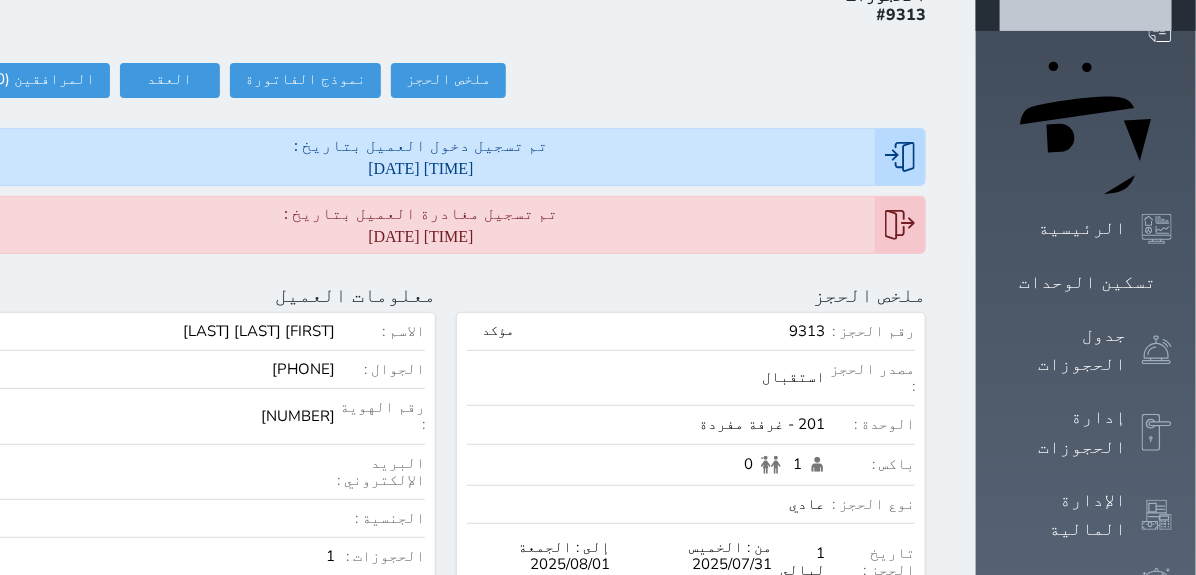 scroll, scrollTop: 160, scrollLeft: 0, axis: vertical 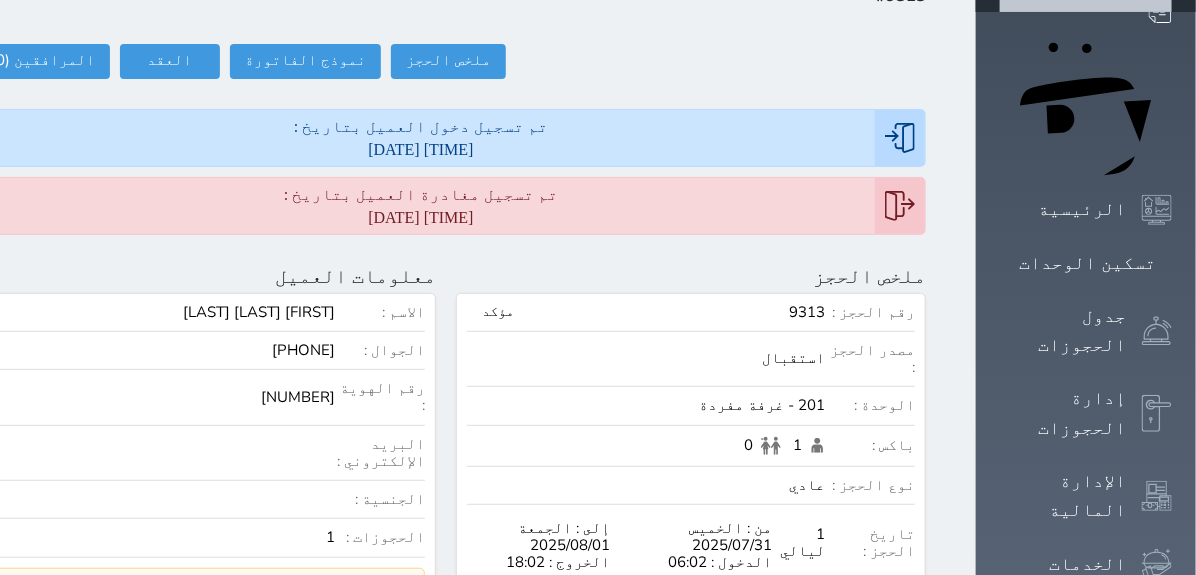 drag, startPoint x: 328, startPoint y: 300, endPoint x: 423, endPoint y: 308, distance: 95.33625 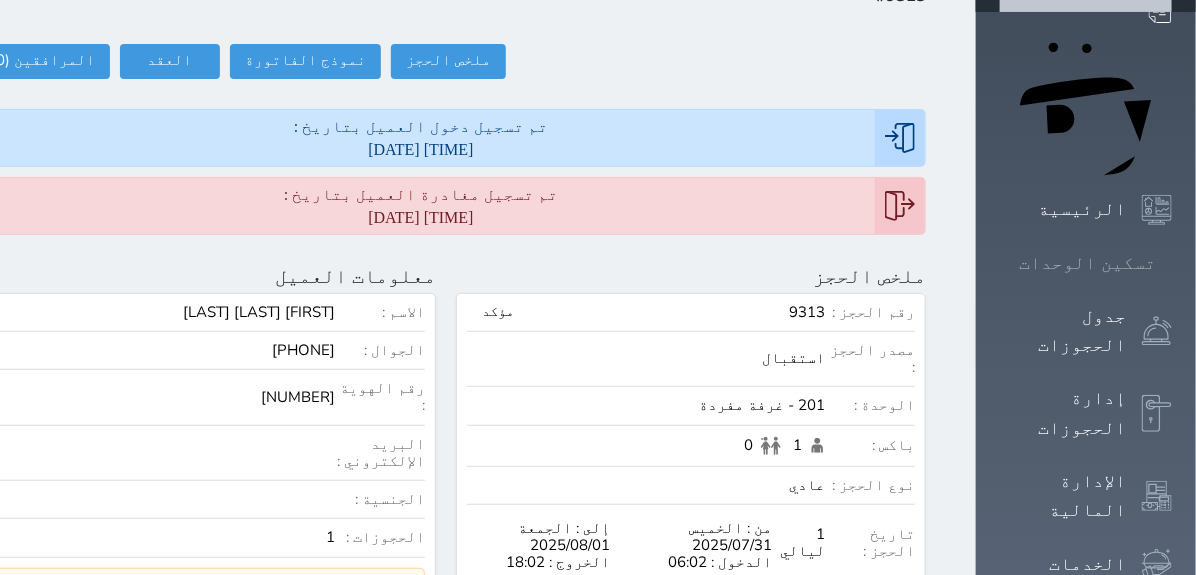 click on "تسكين الوحدات" at bounding box center (1087, 263) 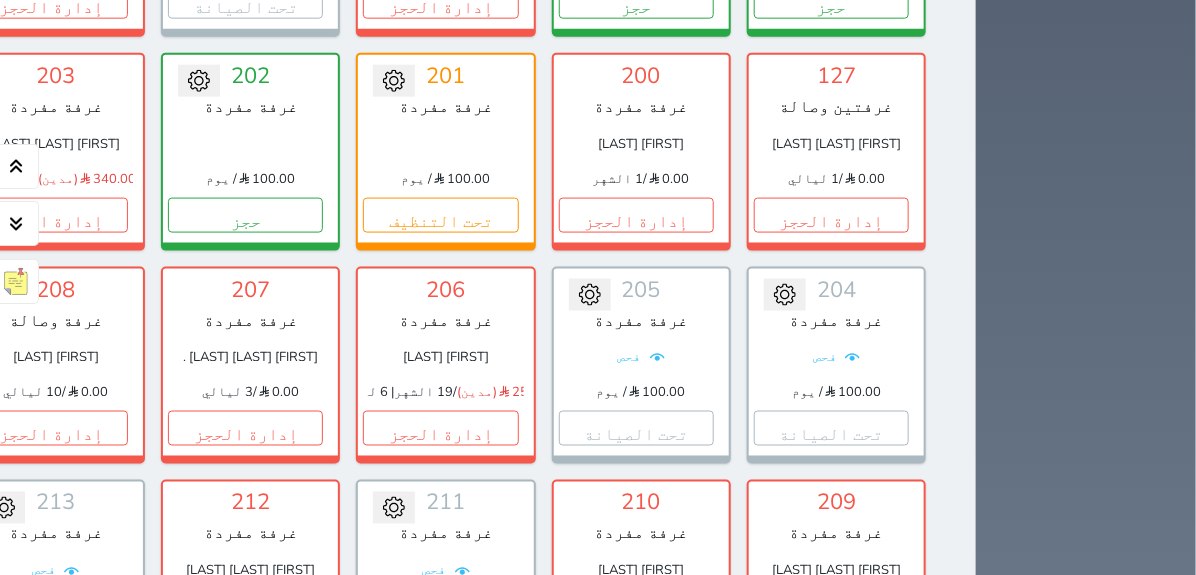 scroll, scrollTop: 904, scrollLeft: 0, axis: vertical 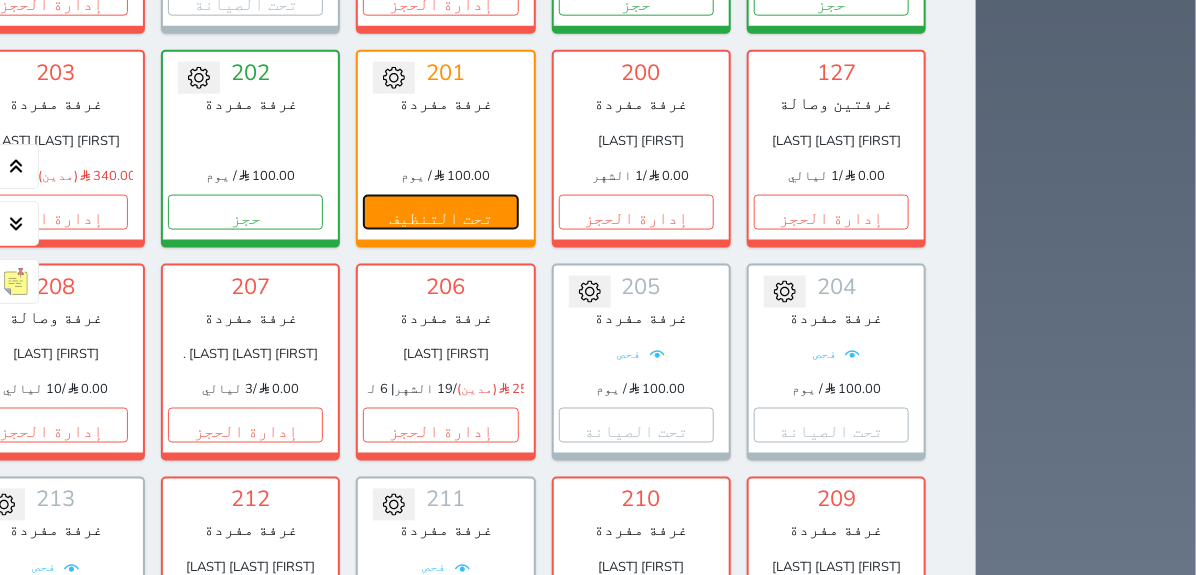 click on "تحت التنظيف" at bounding box center (440, 212) 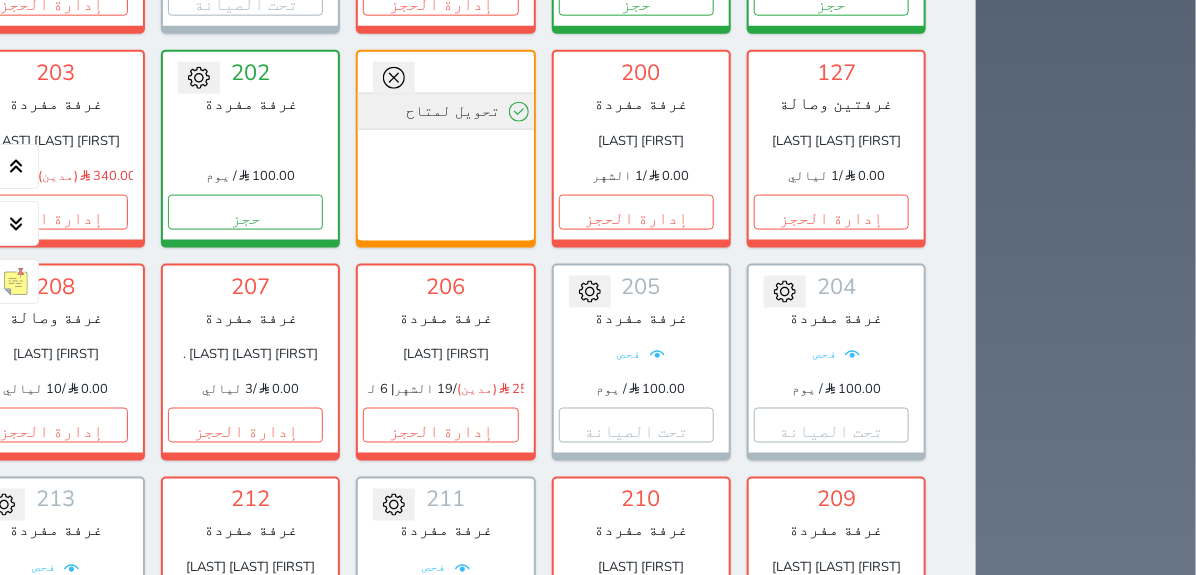 click on "تحويل لمتاح" at bounding box center (445, 111) 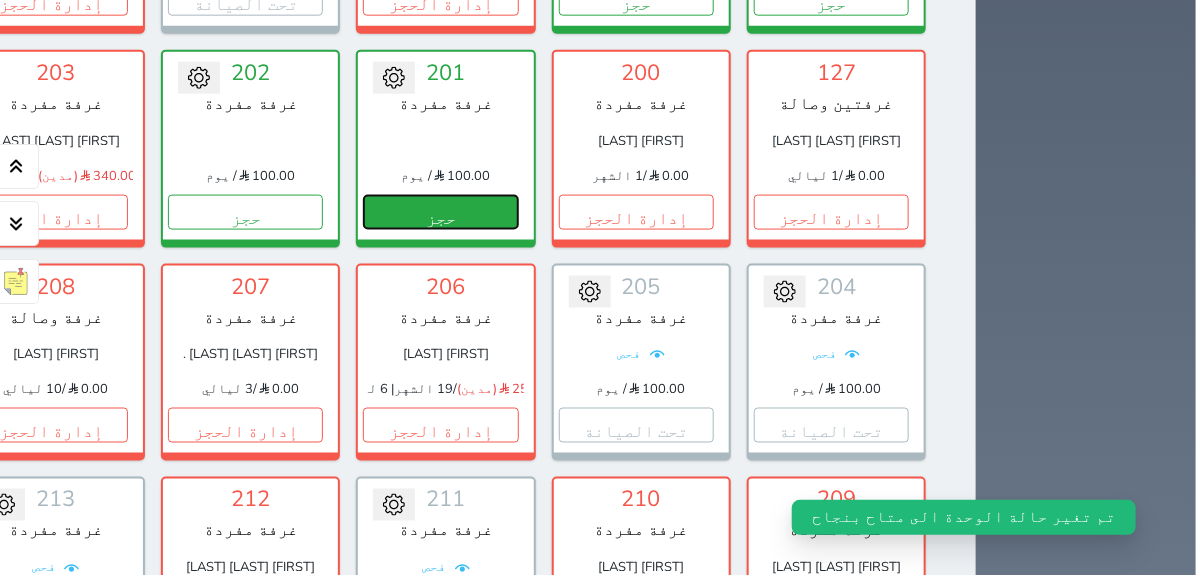 click on "حجز" at bounding box center [440, 212] 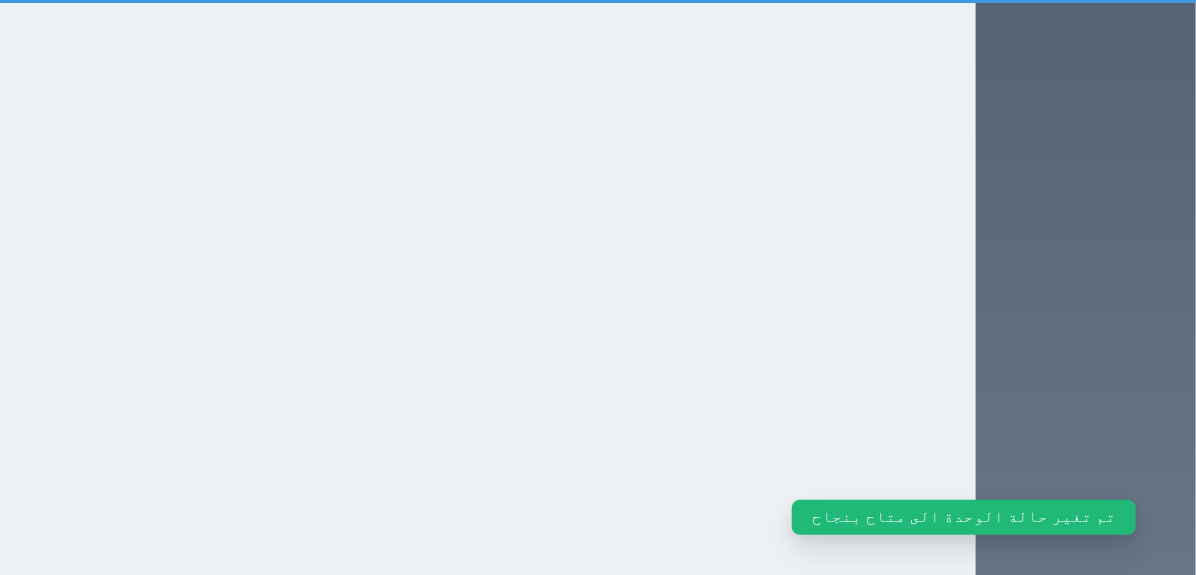 scroll, scrollTop: 361, scrollLeft: 0, axis: vertical 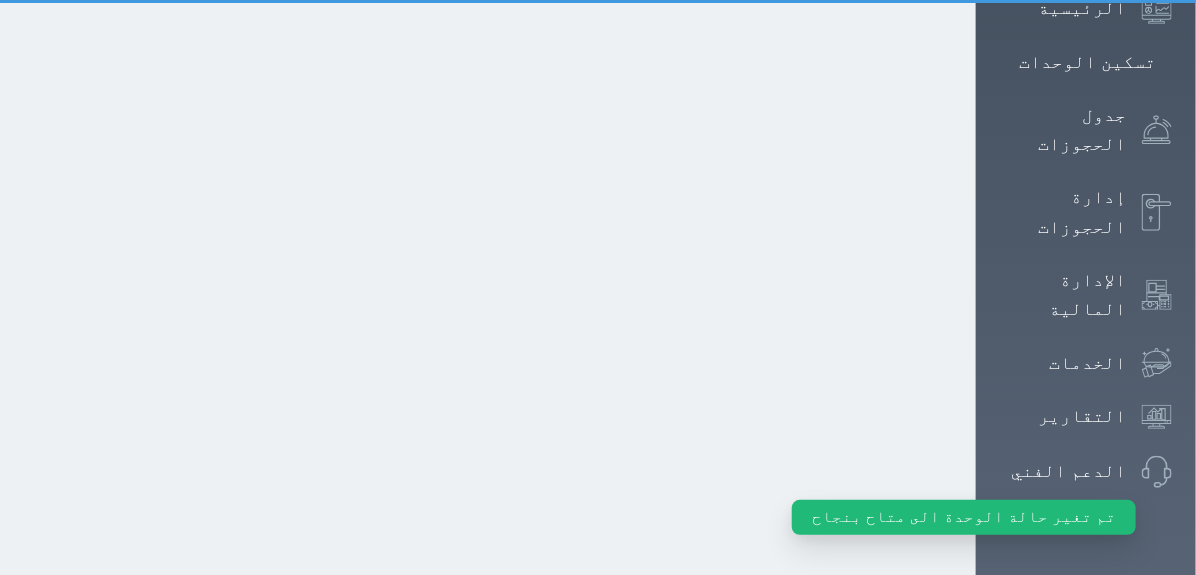 select on "1" 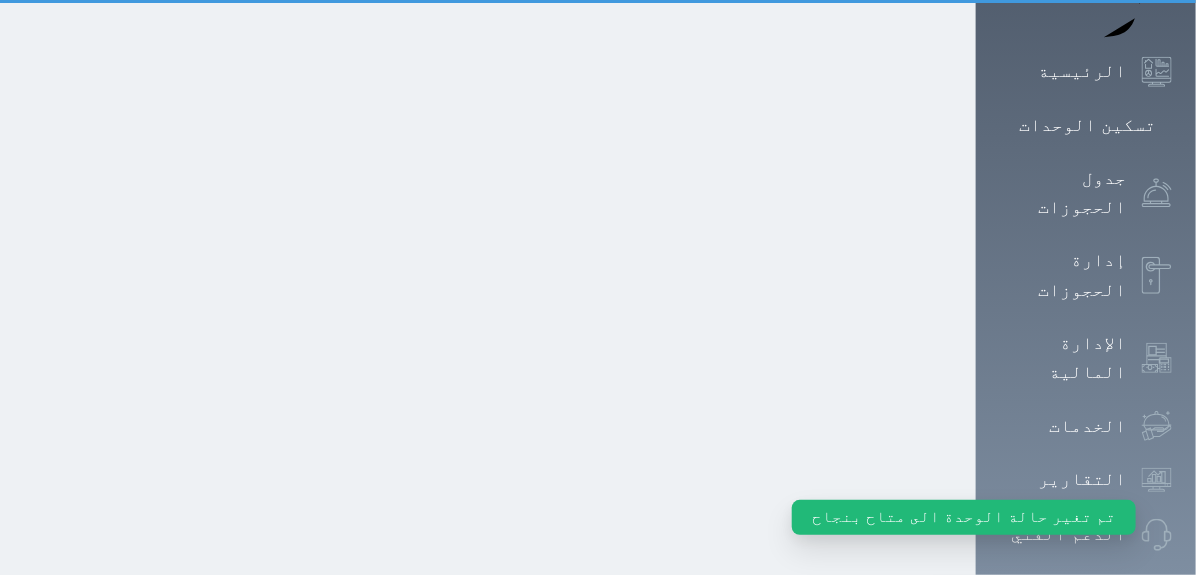 scroll, scrollTop: 0, scrollLeft: 0, axis: both 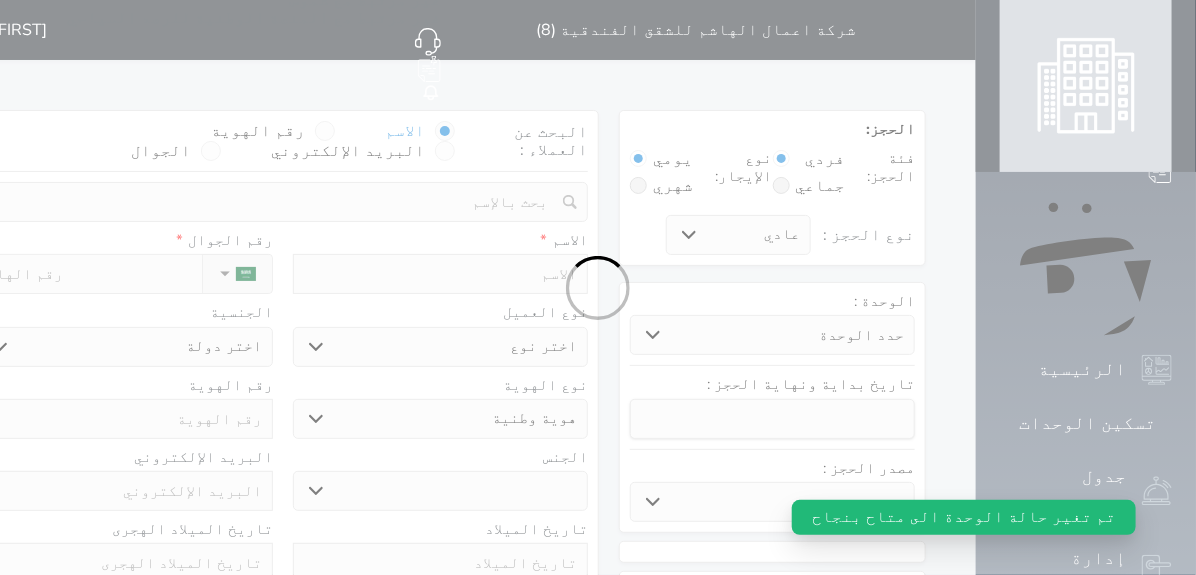 select 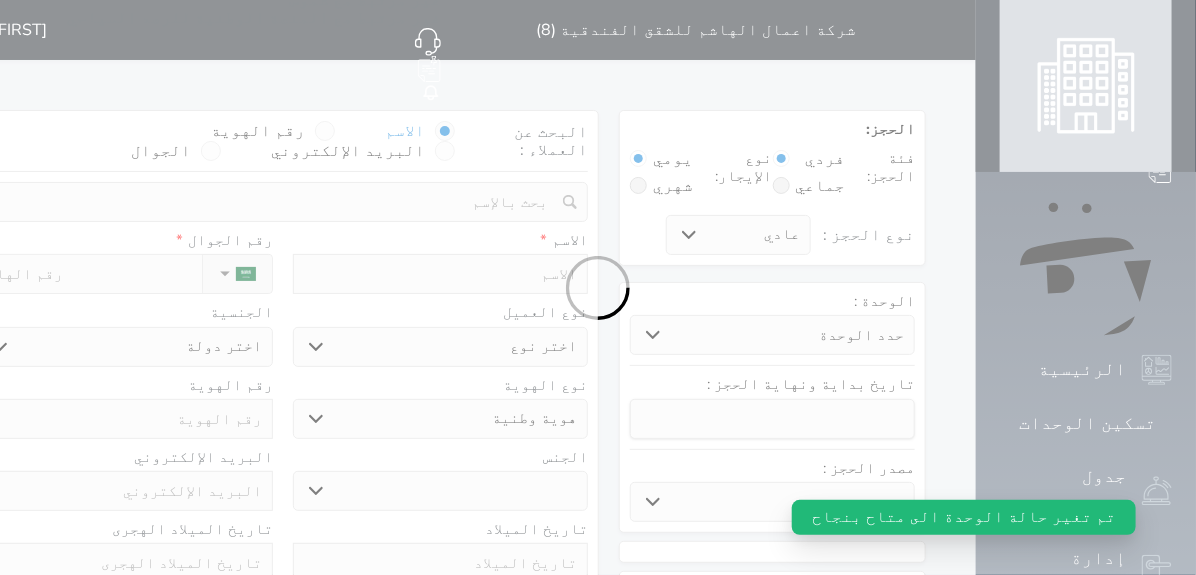 select 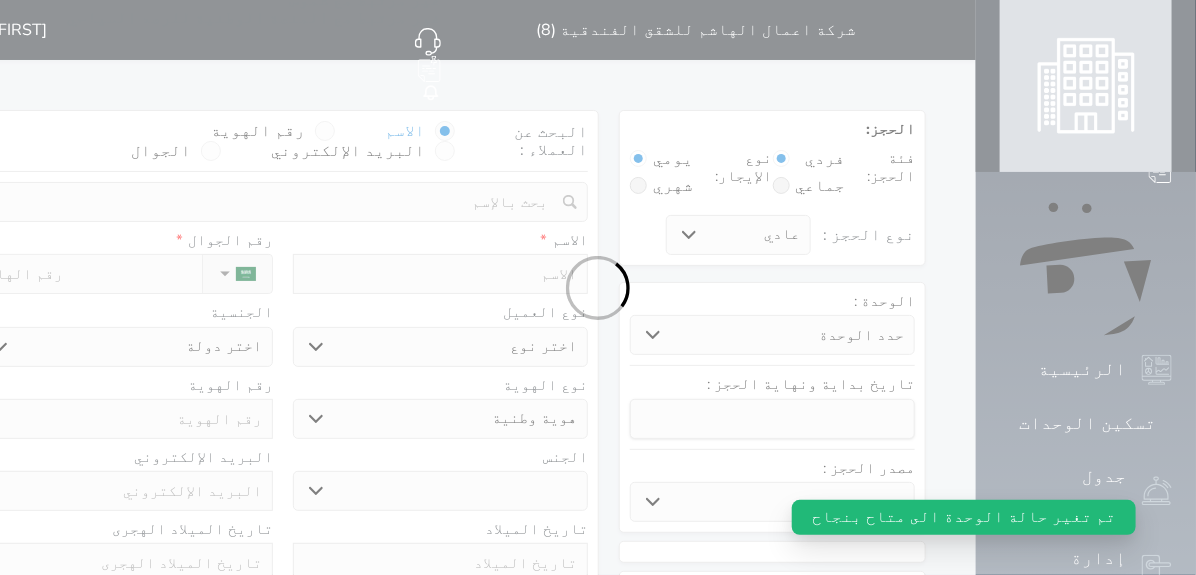 select 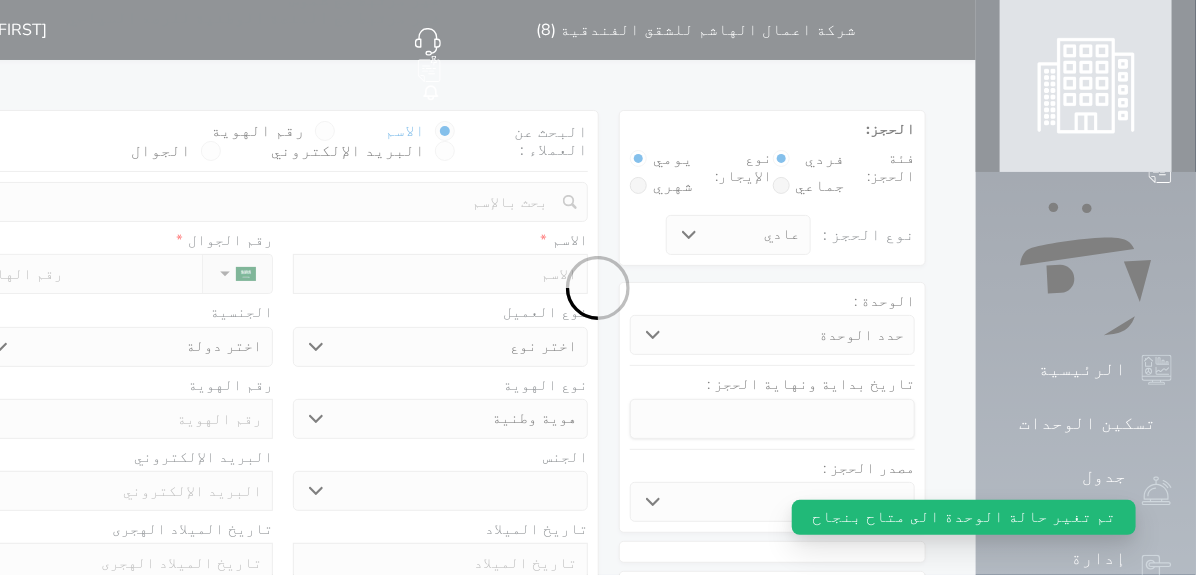 select 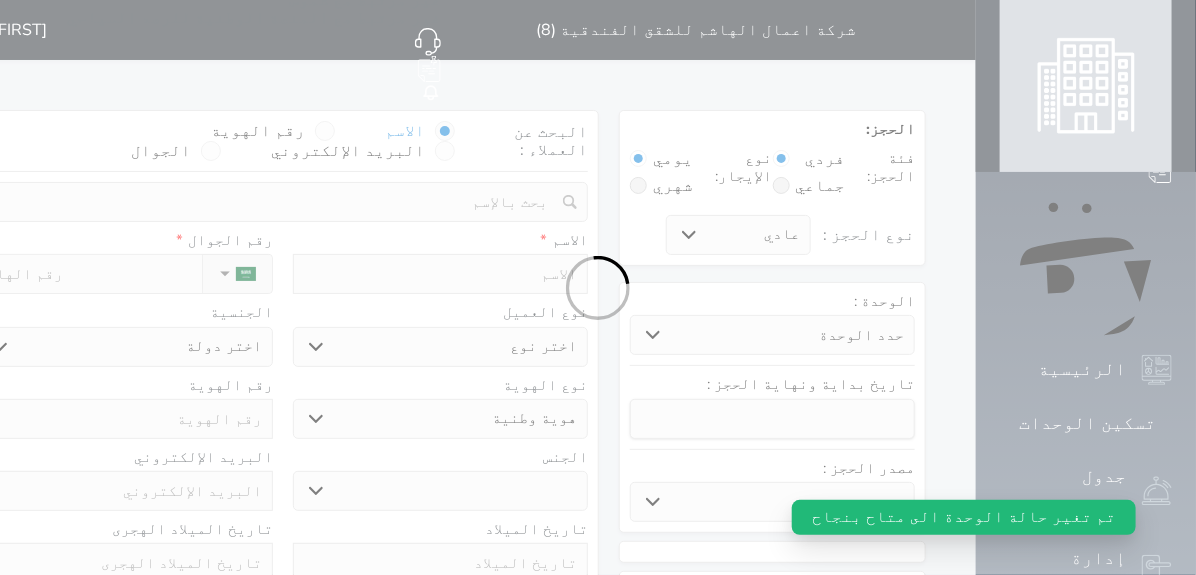 select 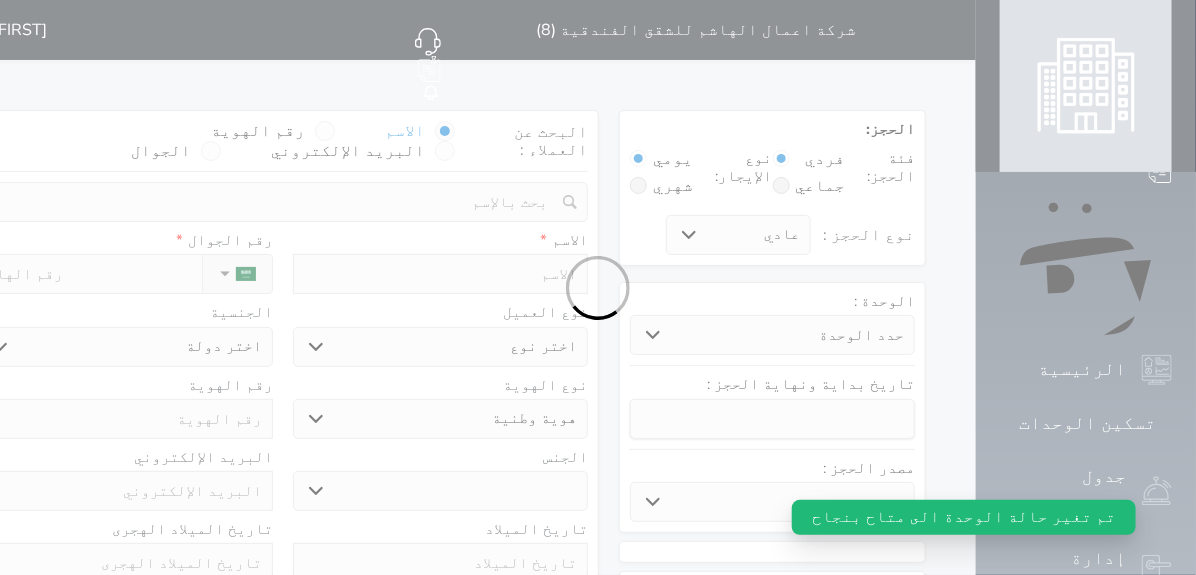 select 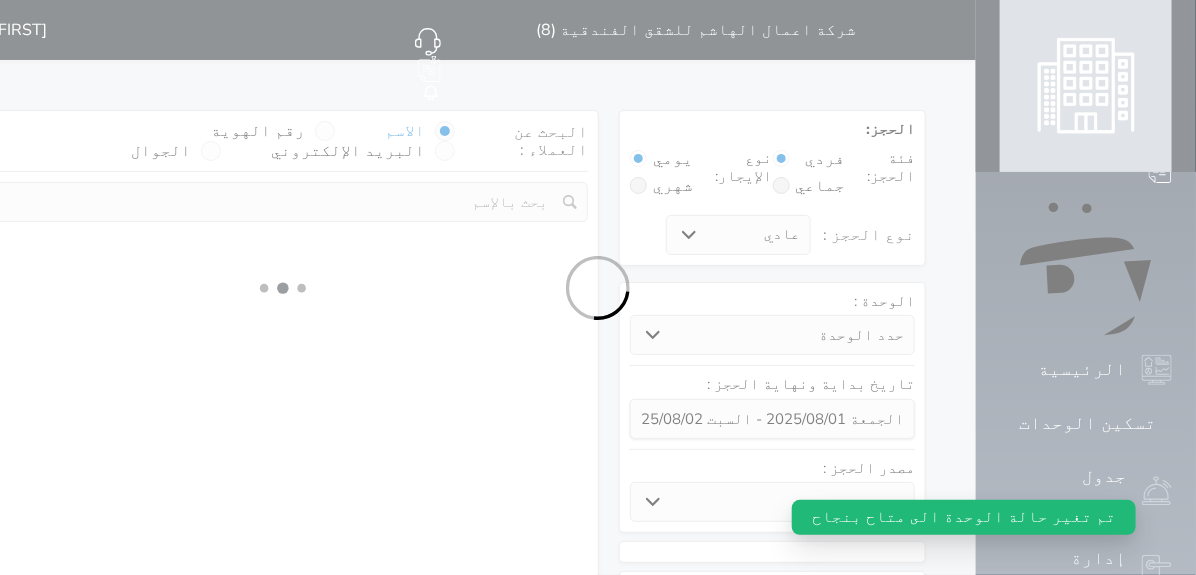 select 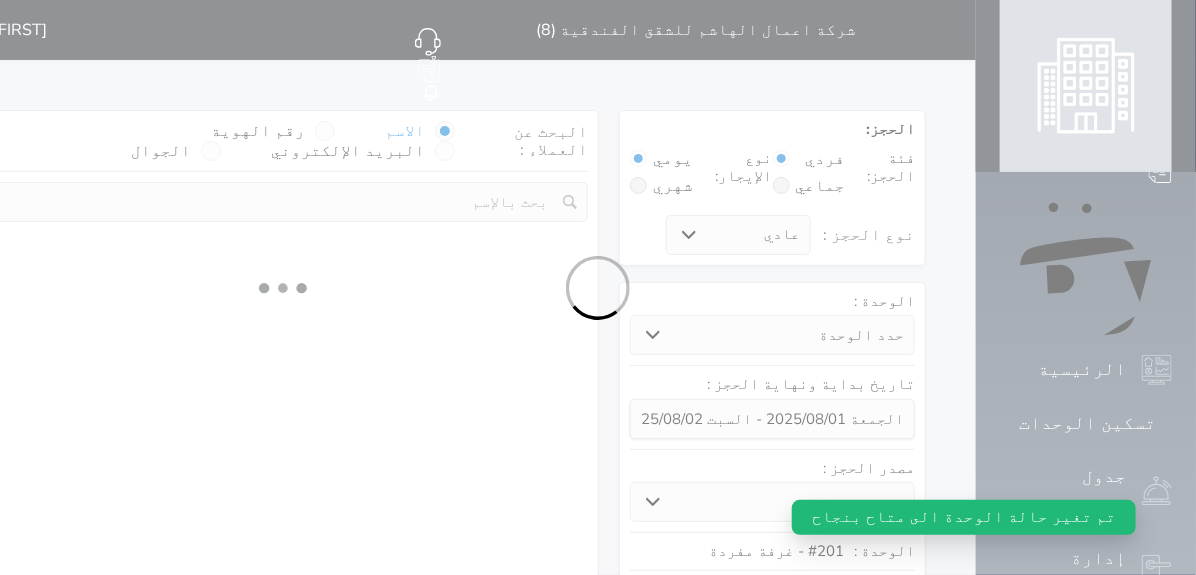 select on "1" 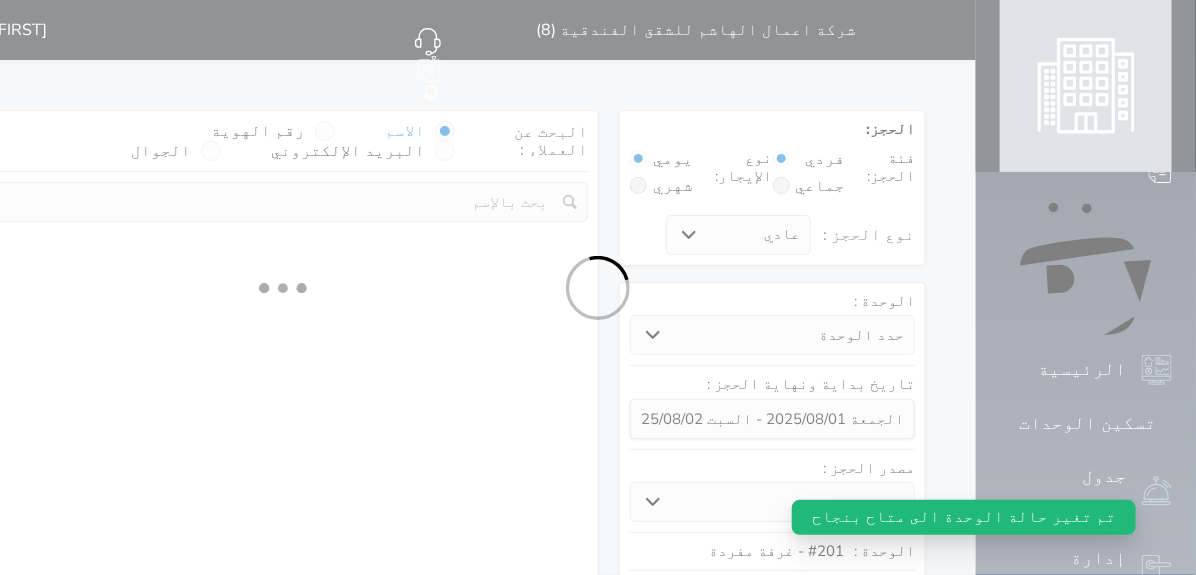 select on "113" 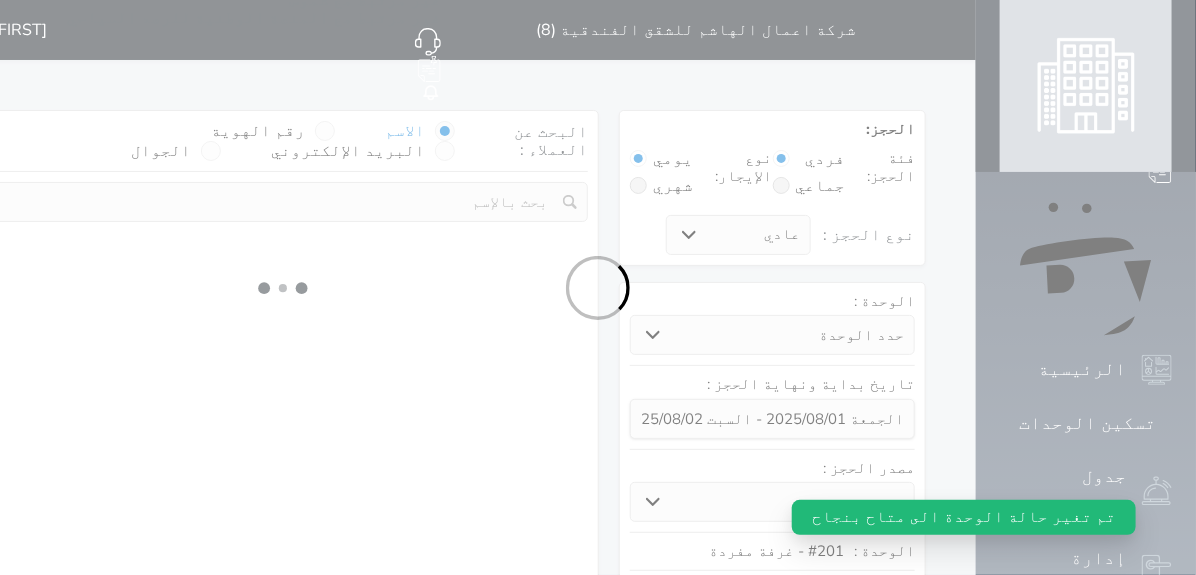select on "1" 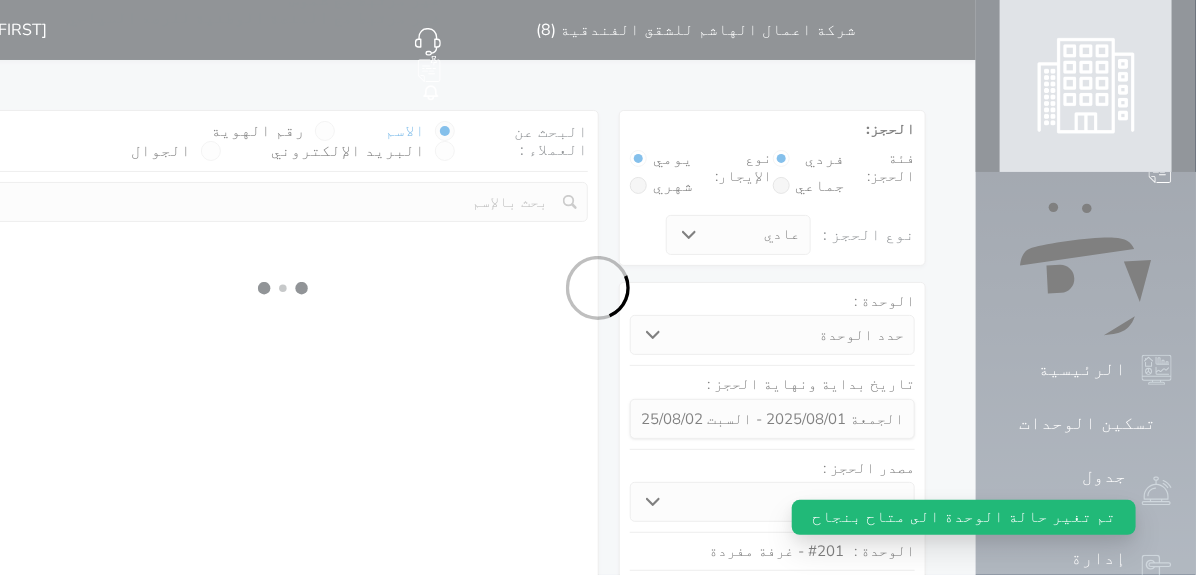 select 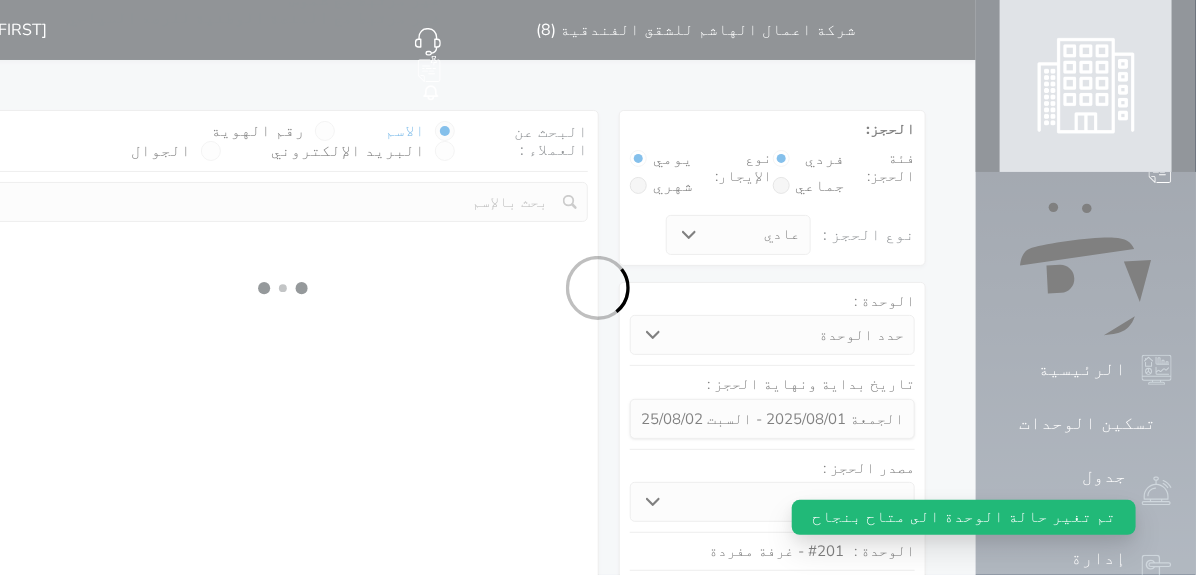 select on "7" 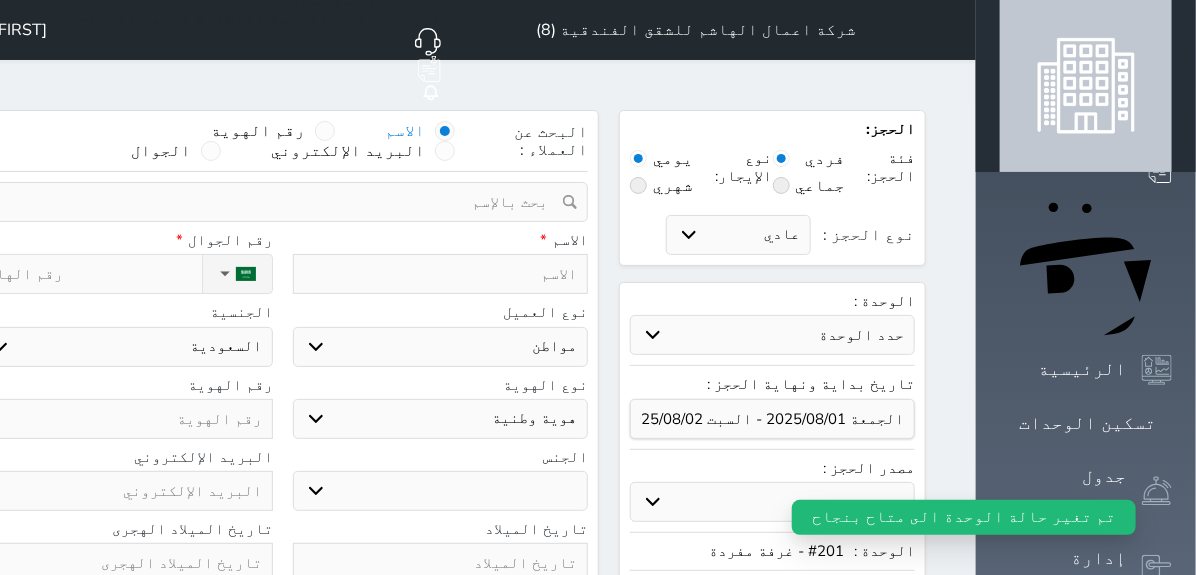click on "رقم الهوية" at bounding box center (273, 131) 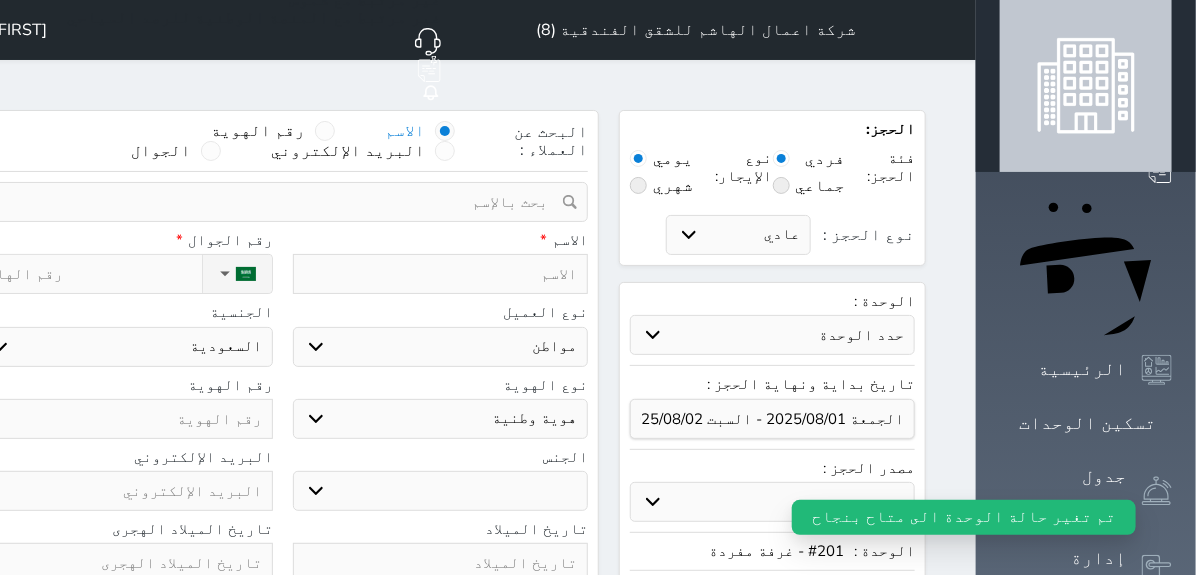 click on "رقم الهوية" at bounding box center [305, 141] 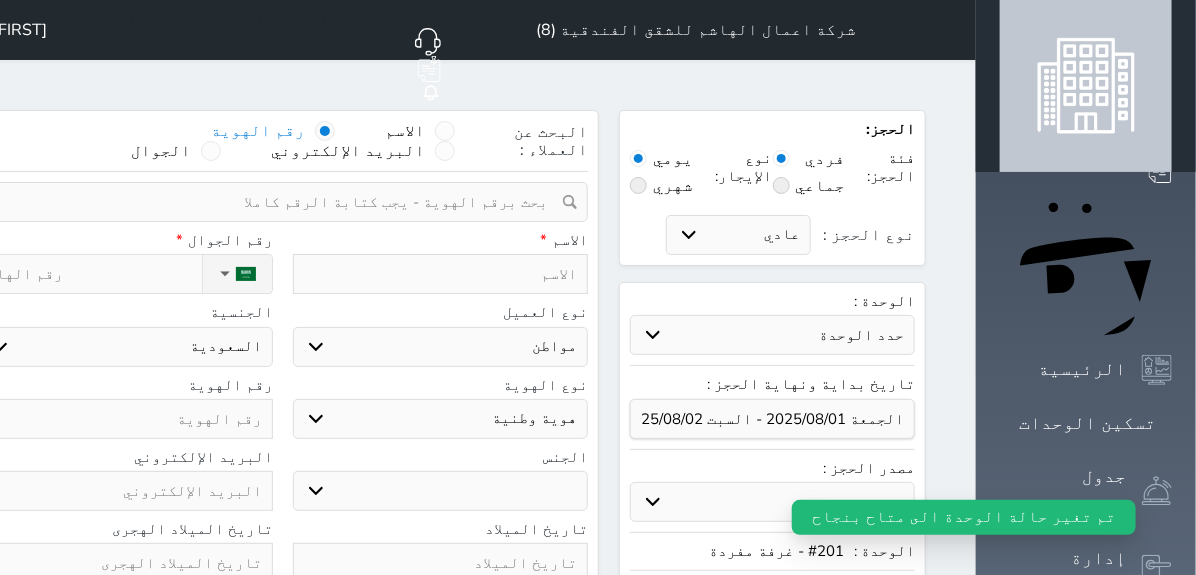 click at bounding box center (275, 202) 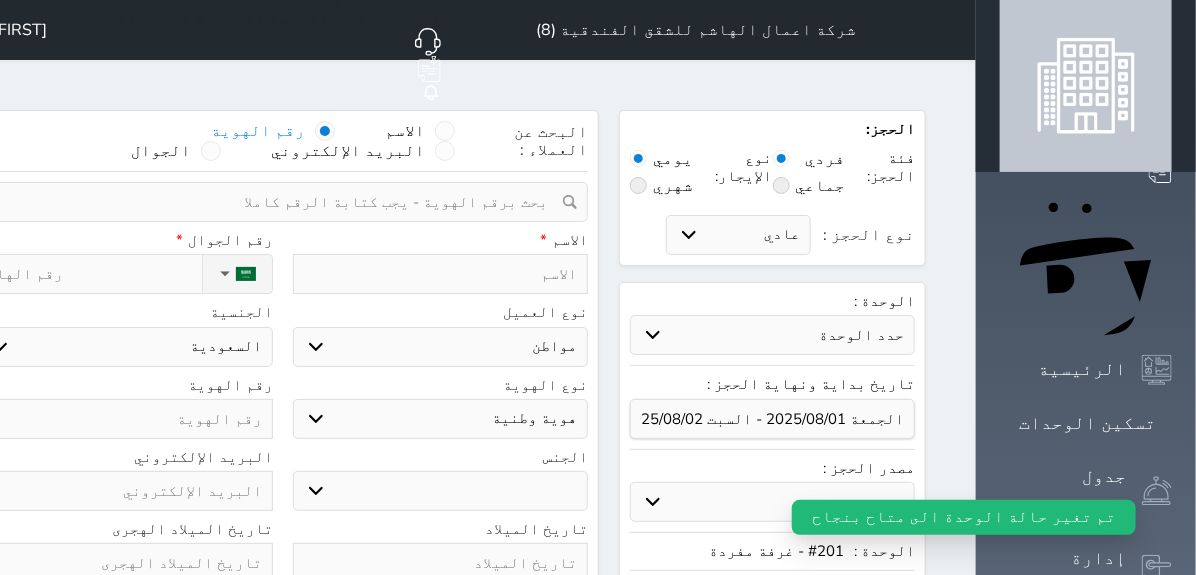 paste on "[NUMBER]" 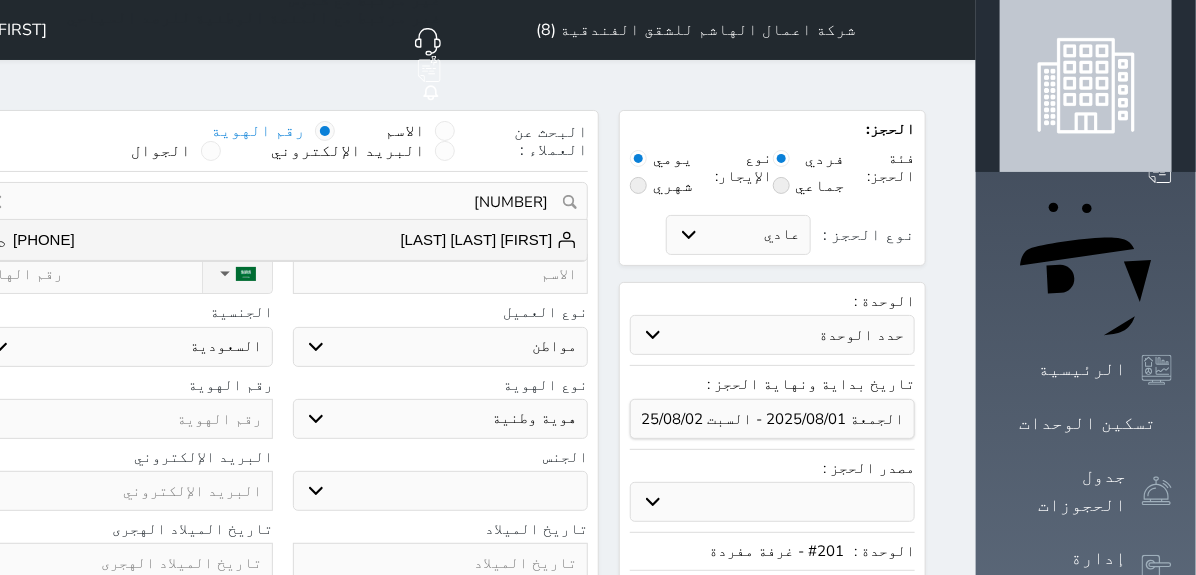 click on "[FIRST] [LAST] [LAST] [PHONE]" at bounding box center (282, 240) 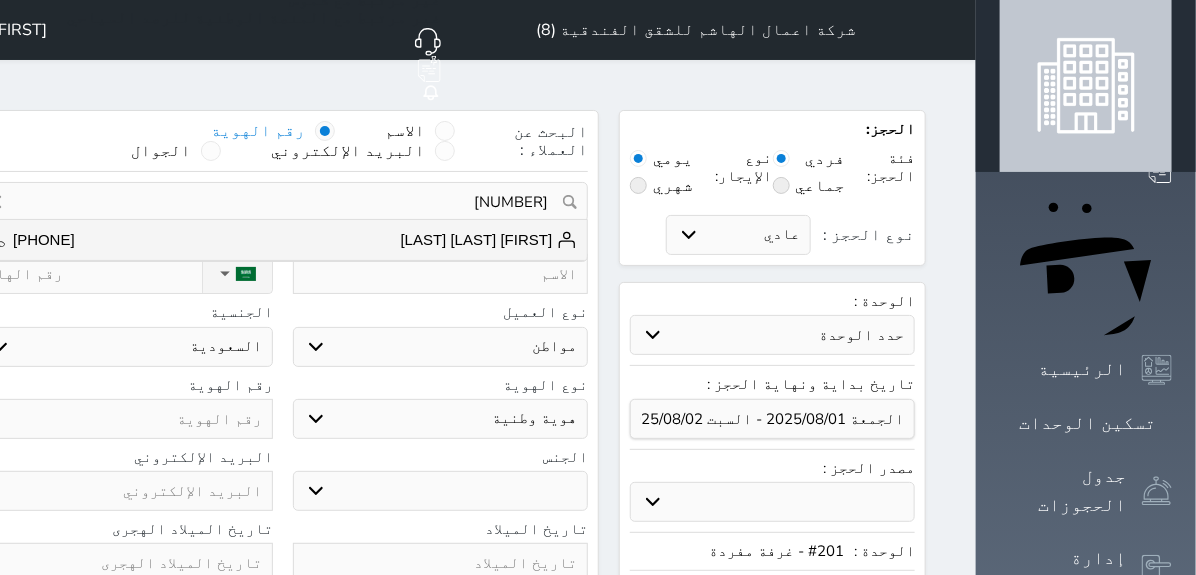 type on "[FIRST] [LAST] [LAST] || [PHONE]" 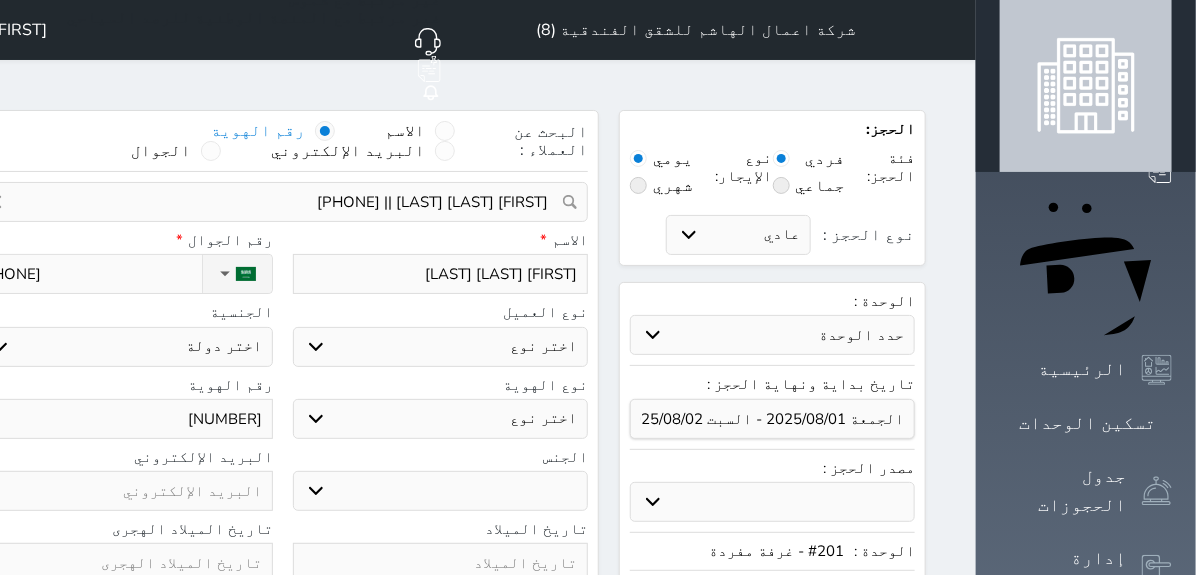 select 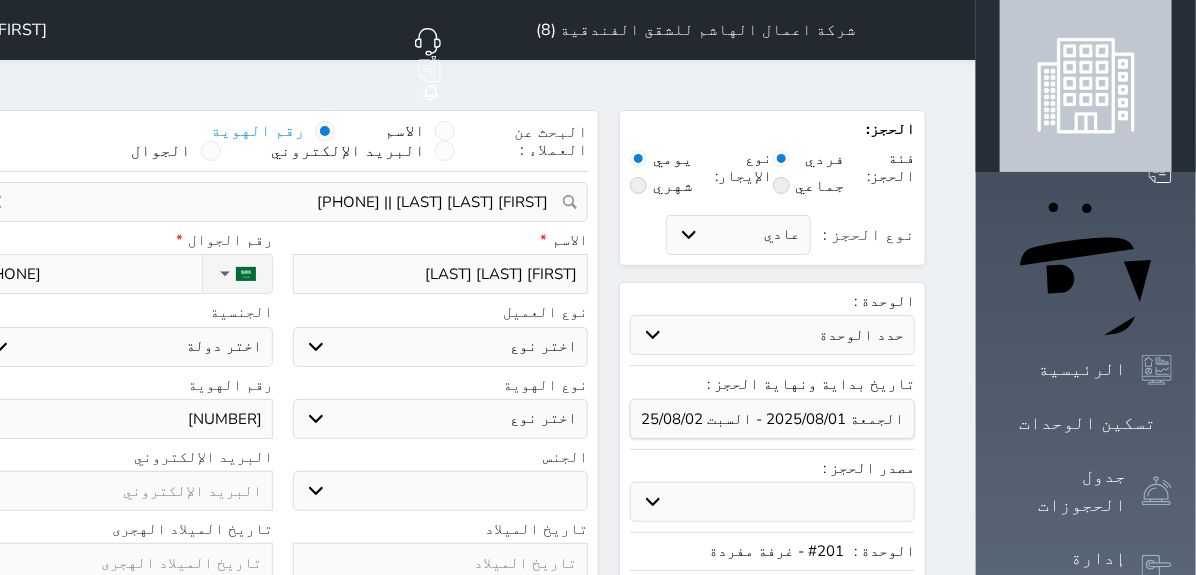 select 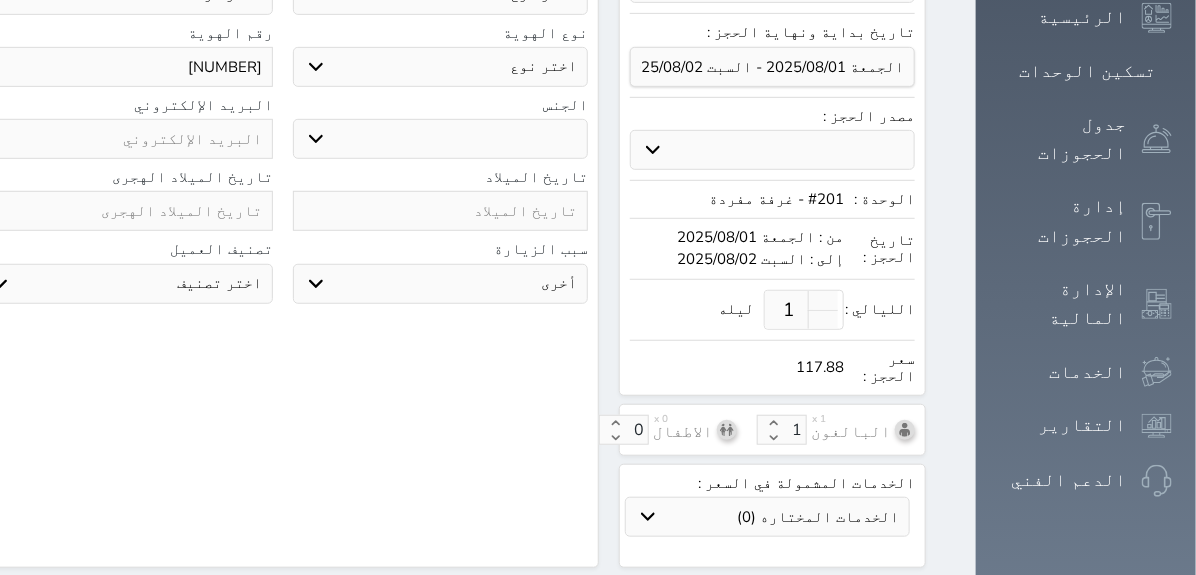 select 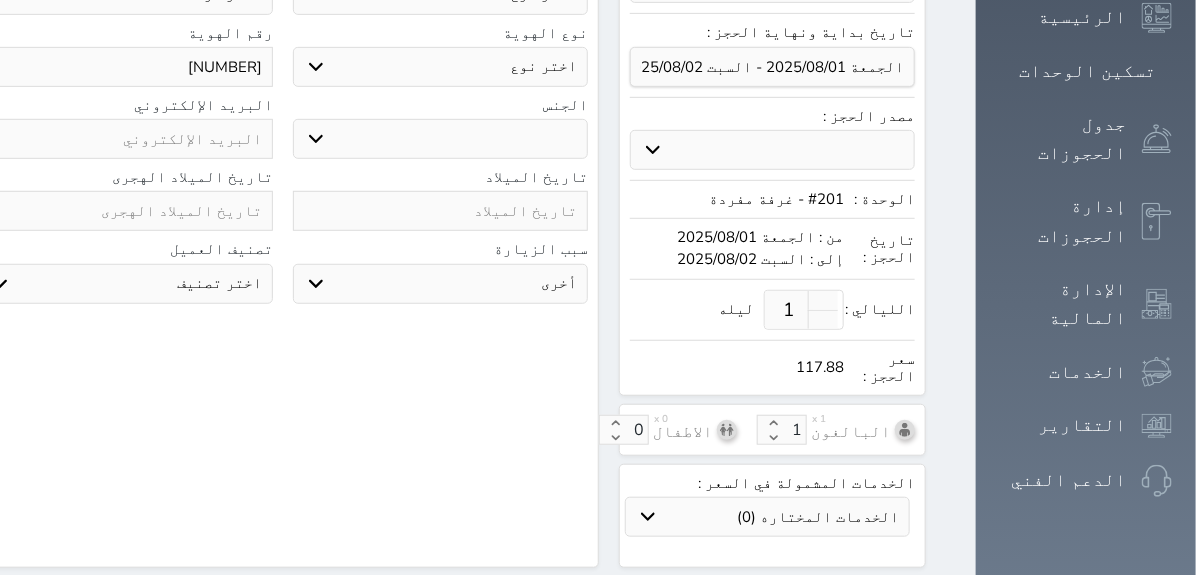 select 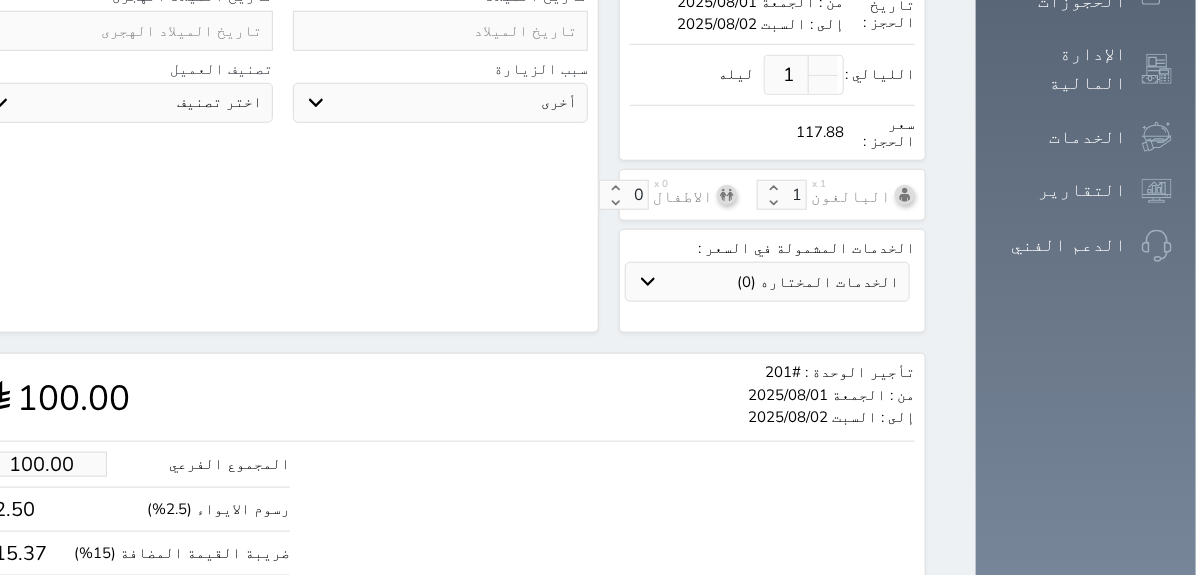 scroll, scrollTop: 655, scrollLeft: 0, axis: vertical 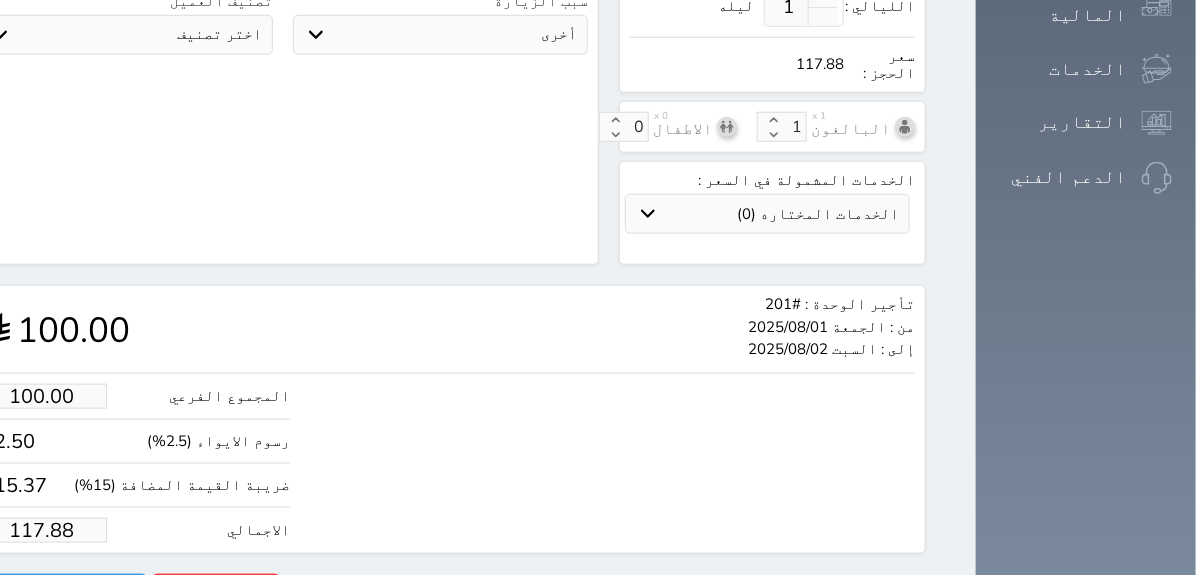 select 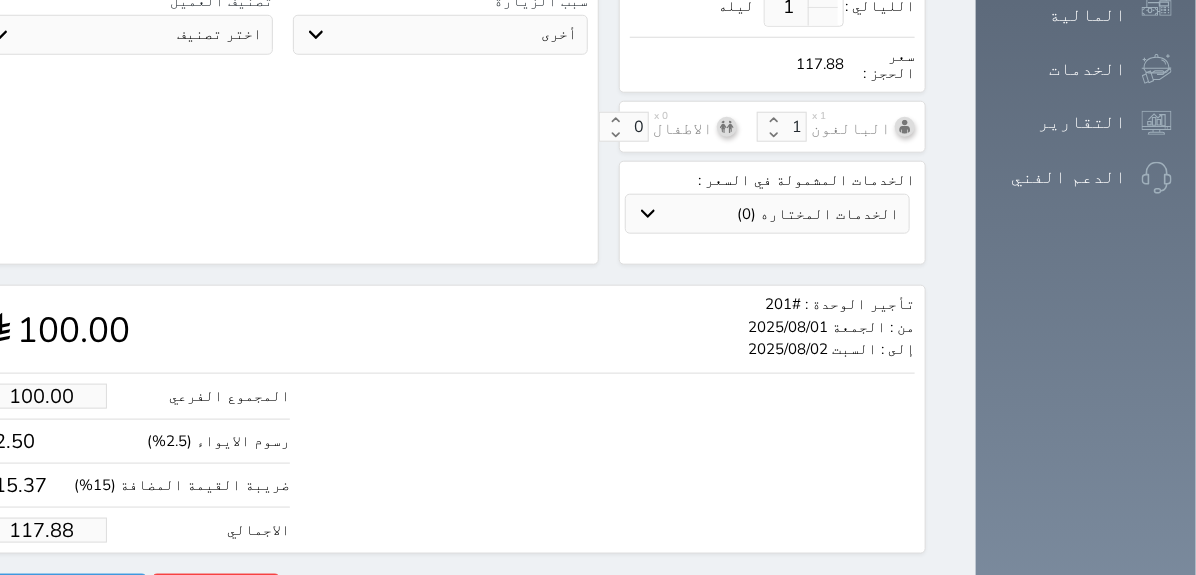 click on "117.88" at bounding box center [42, 530] 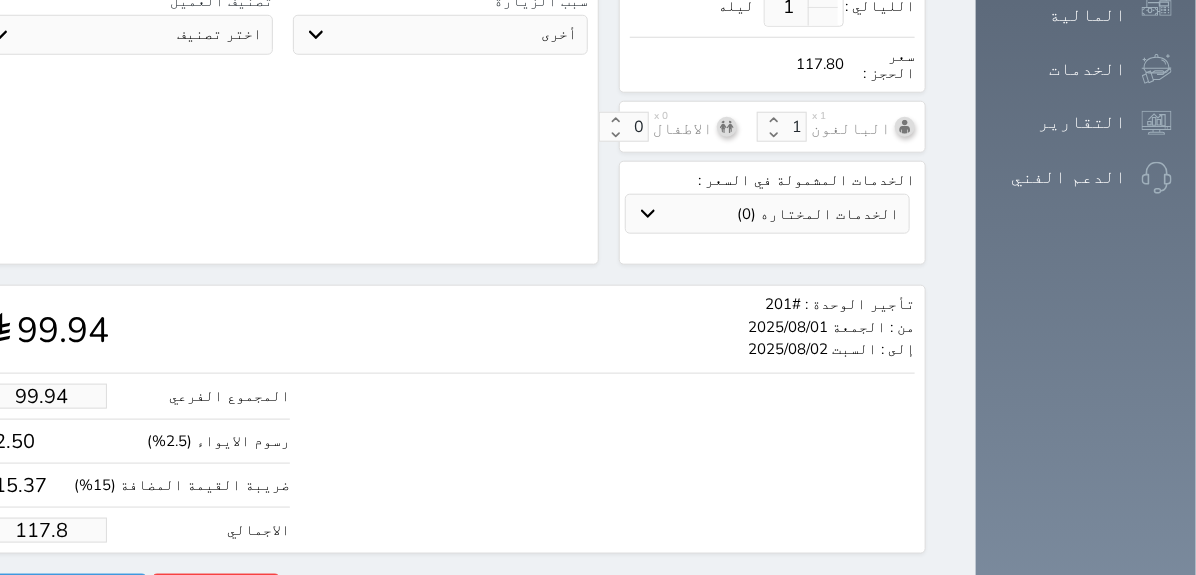 type on "99.26" 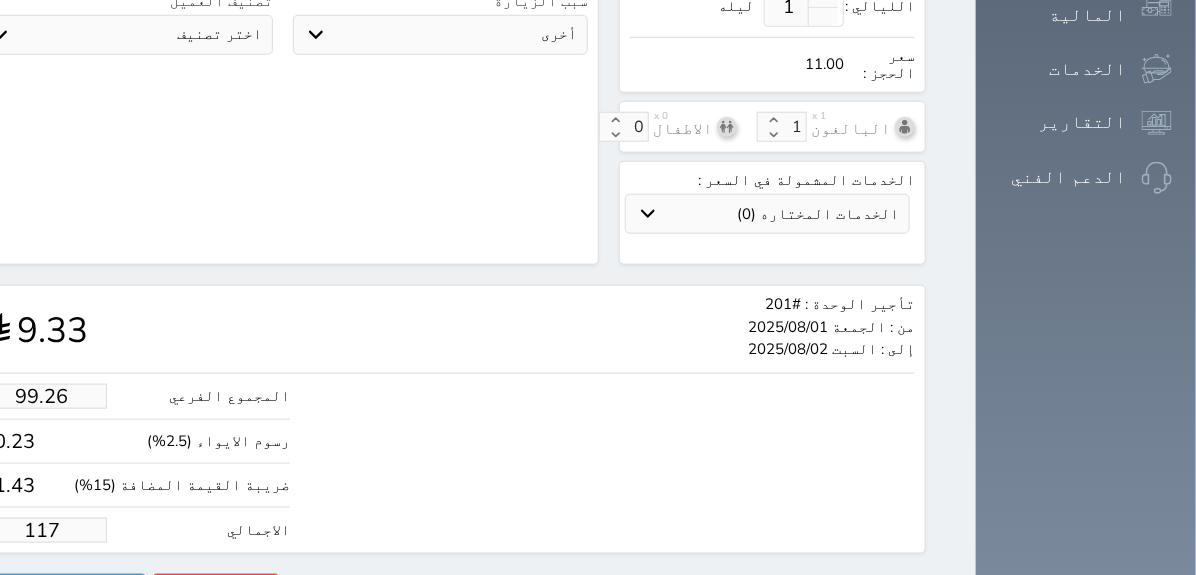 type on "9.33" 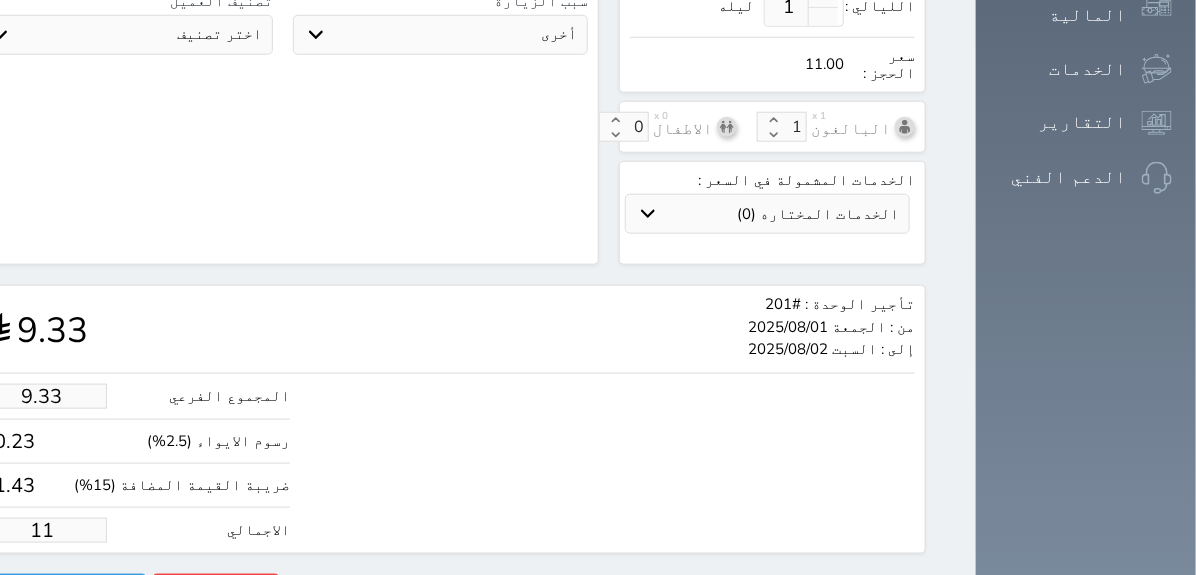 type on "1.00" 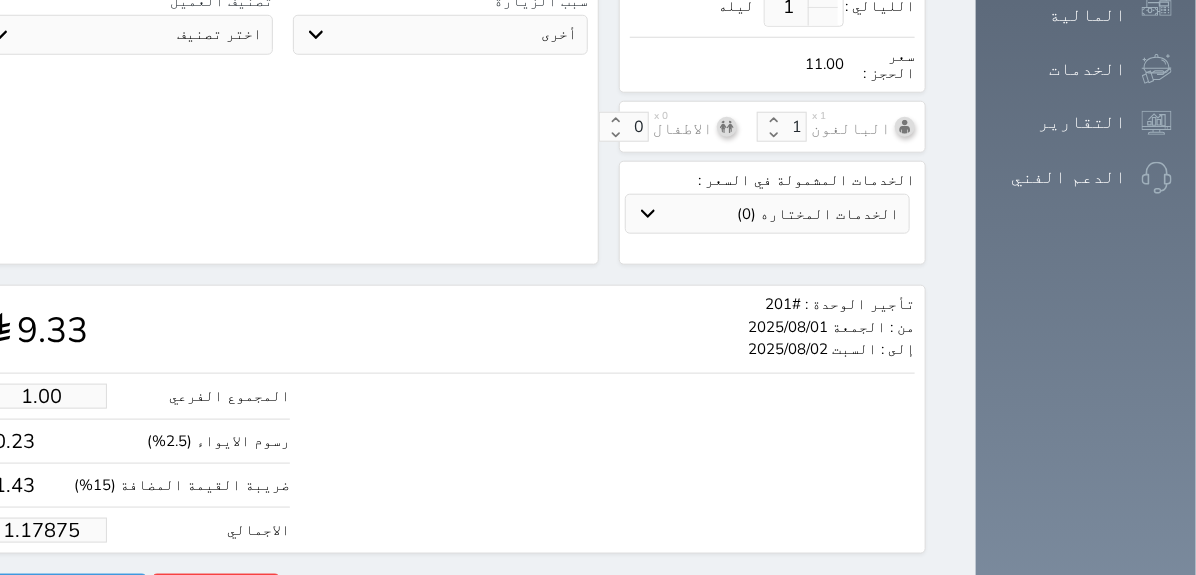 type on "1.1787" 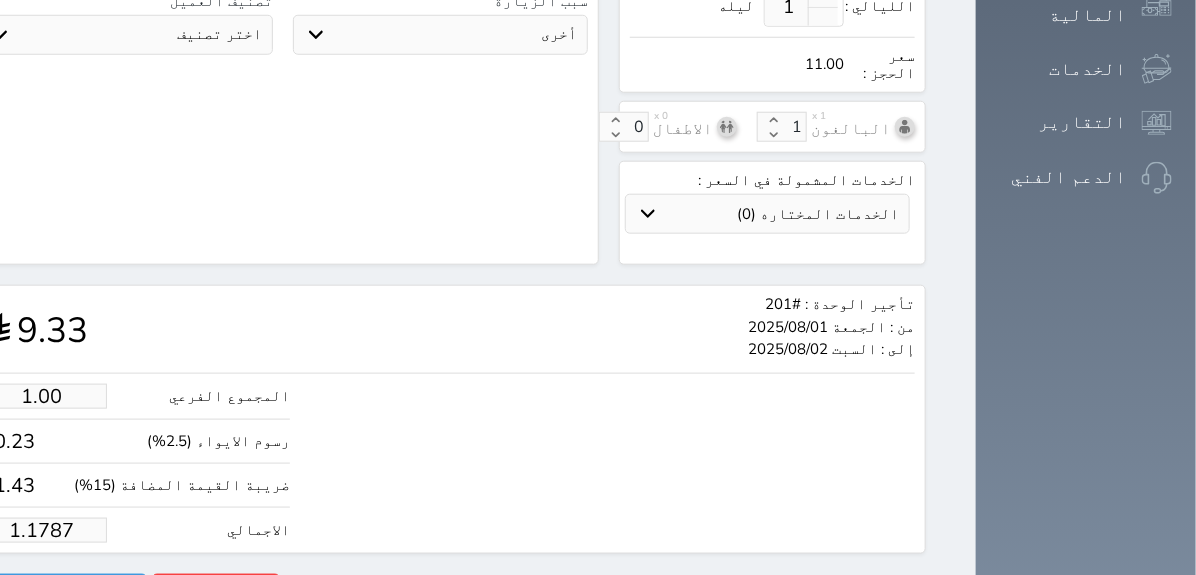 type on "1.178" 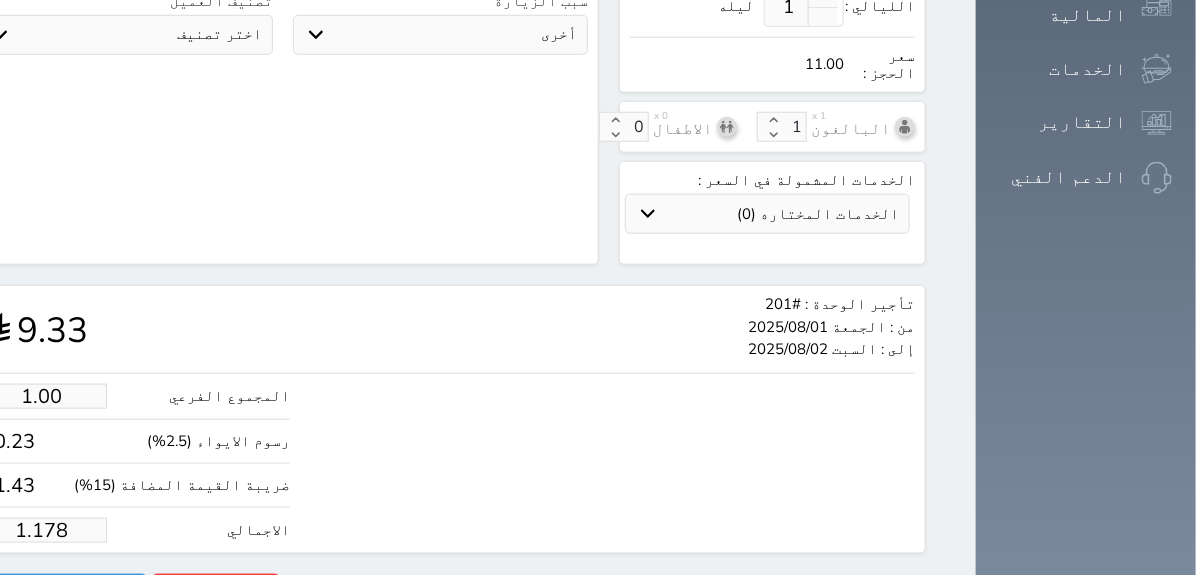 type on "1.17" 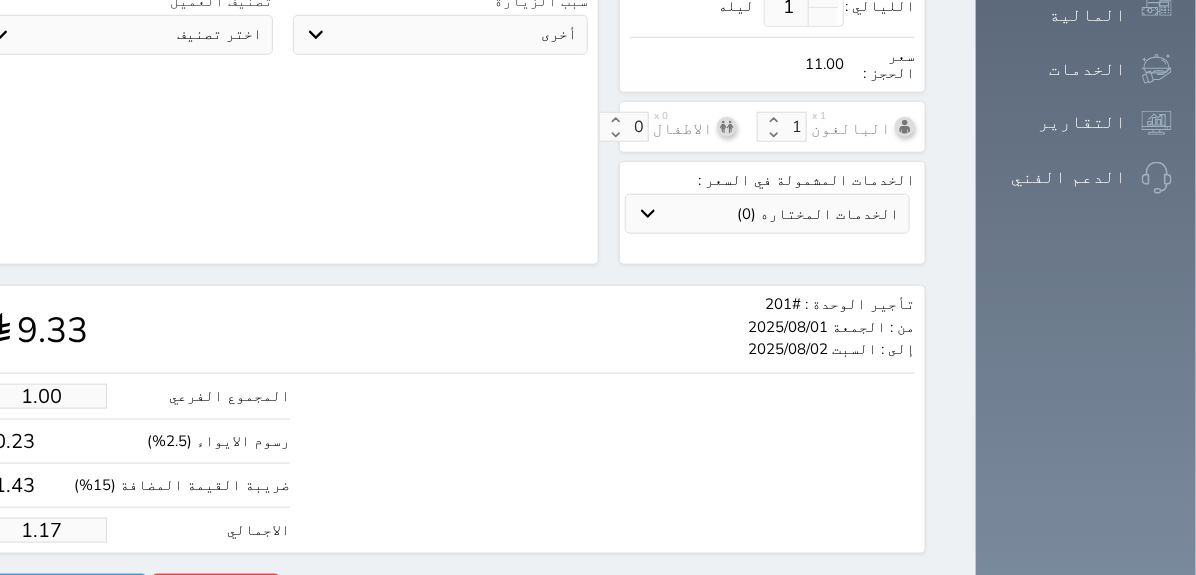 type on "1.1" 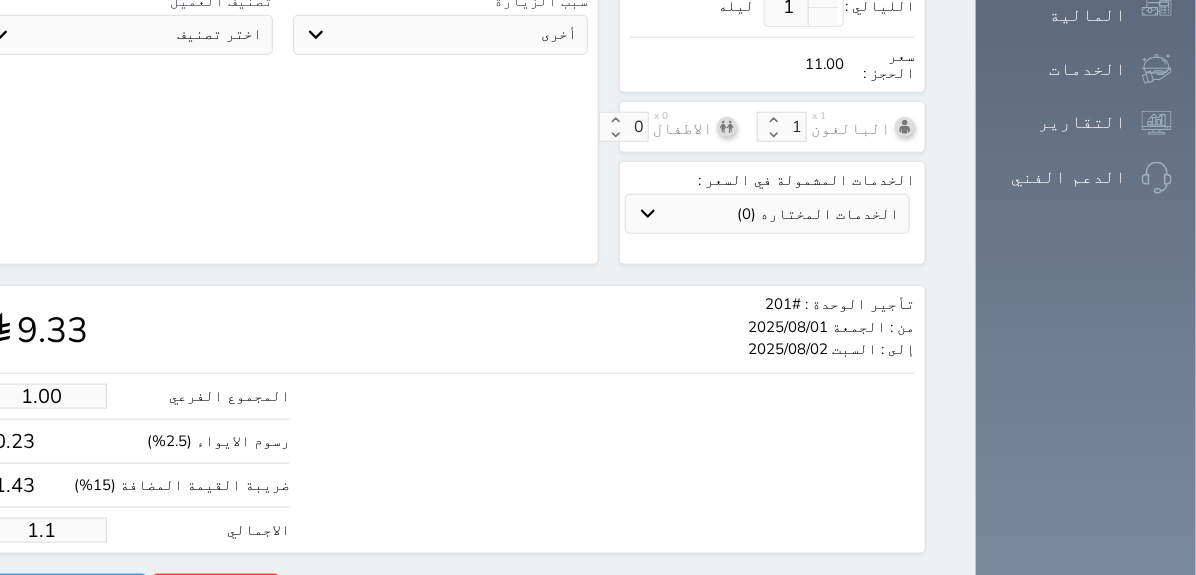 type on "1." 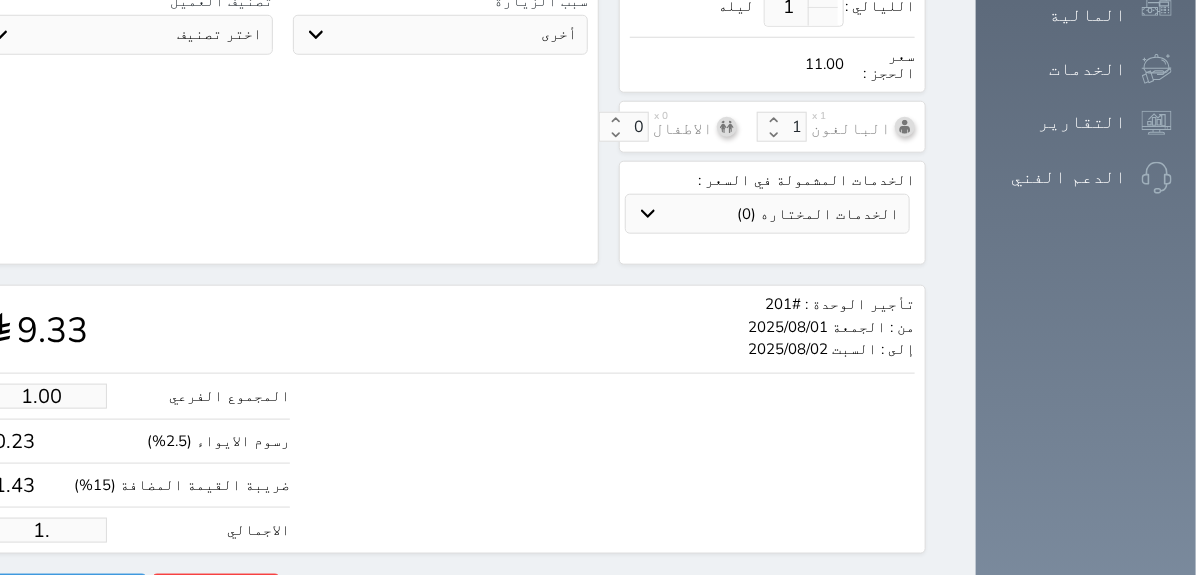 type on "1" 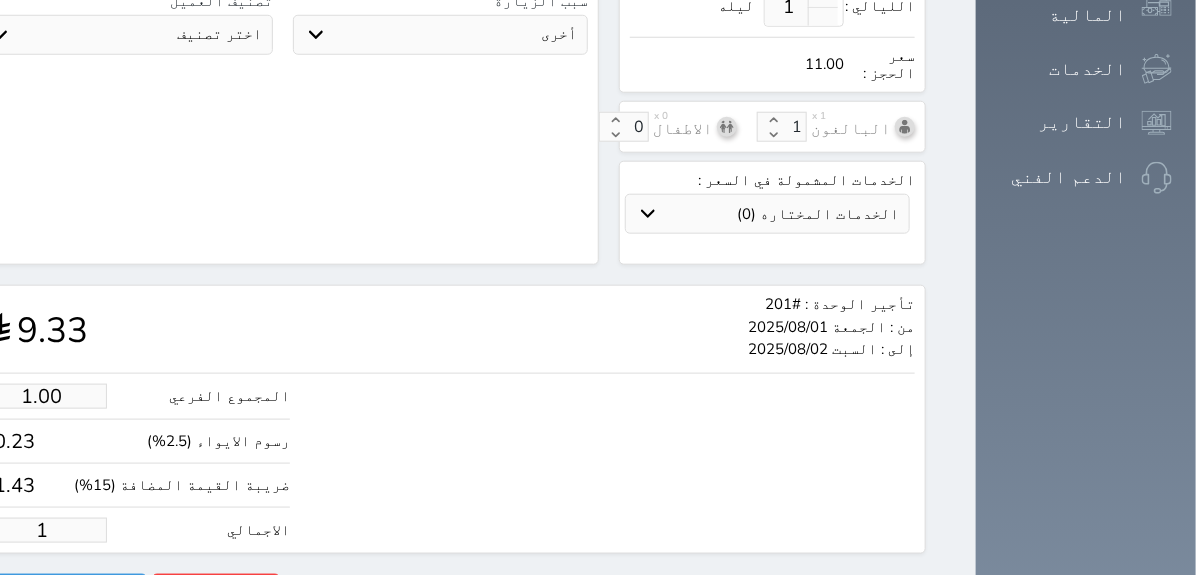 select 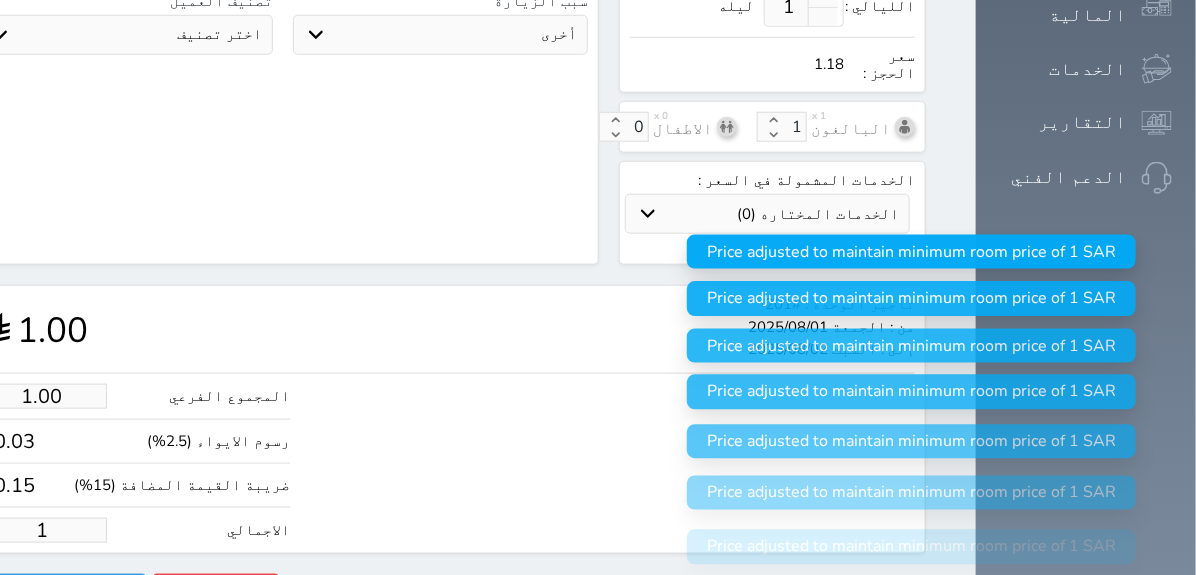 type 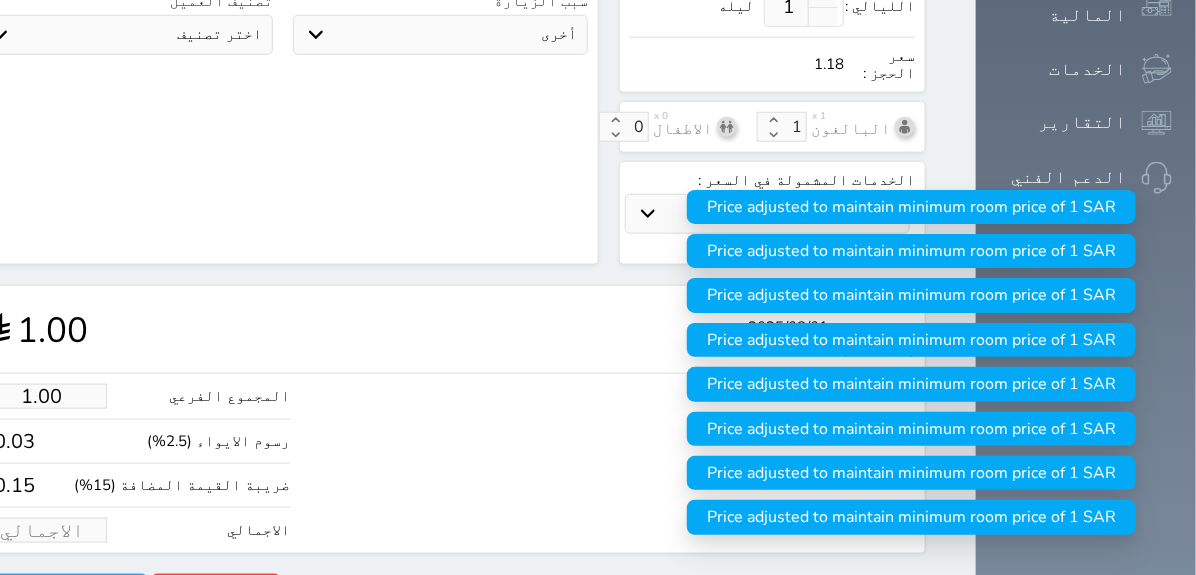 type on "4.24" 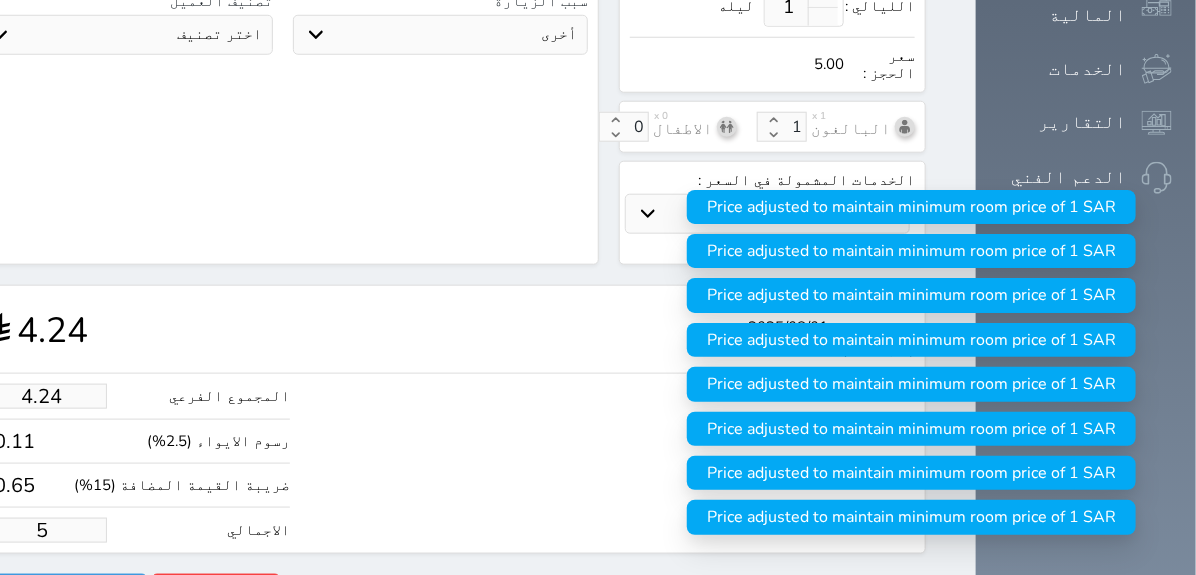 type on "42.42" 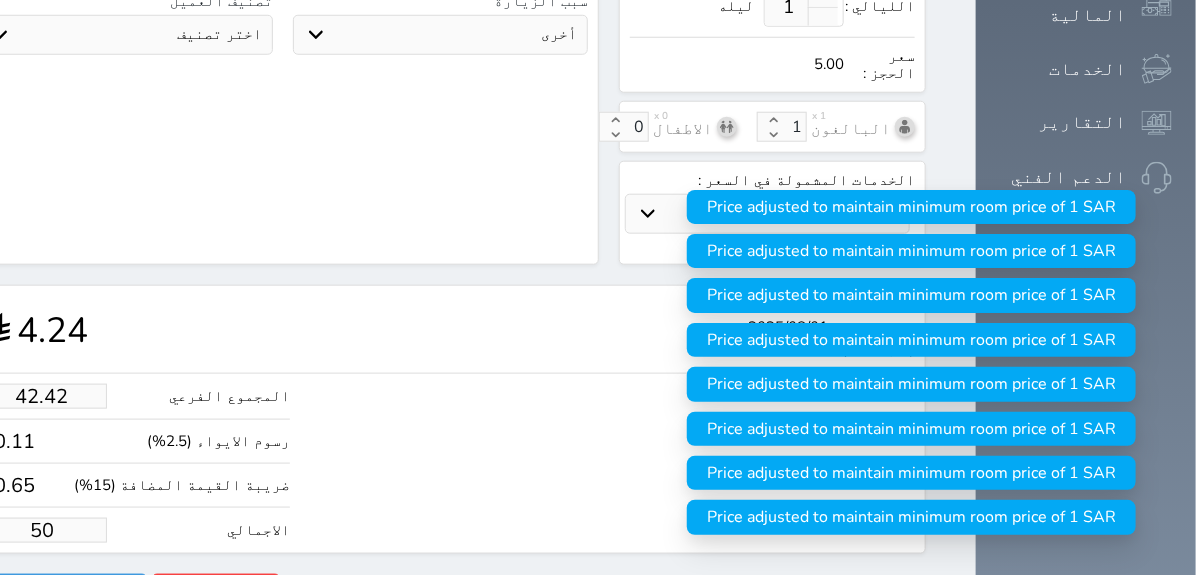 select 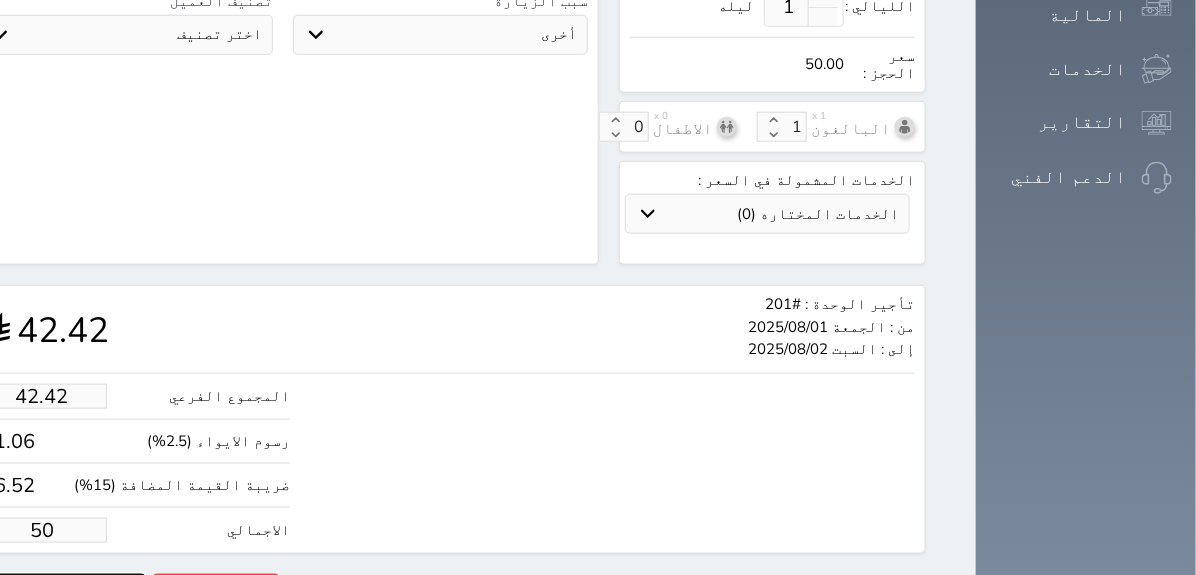 type on "50.00" 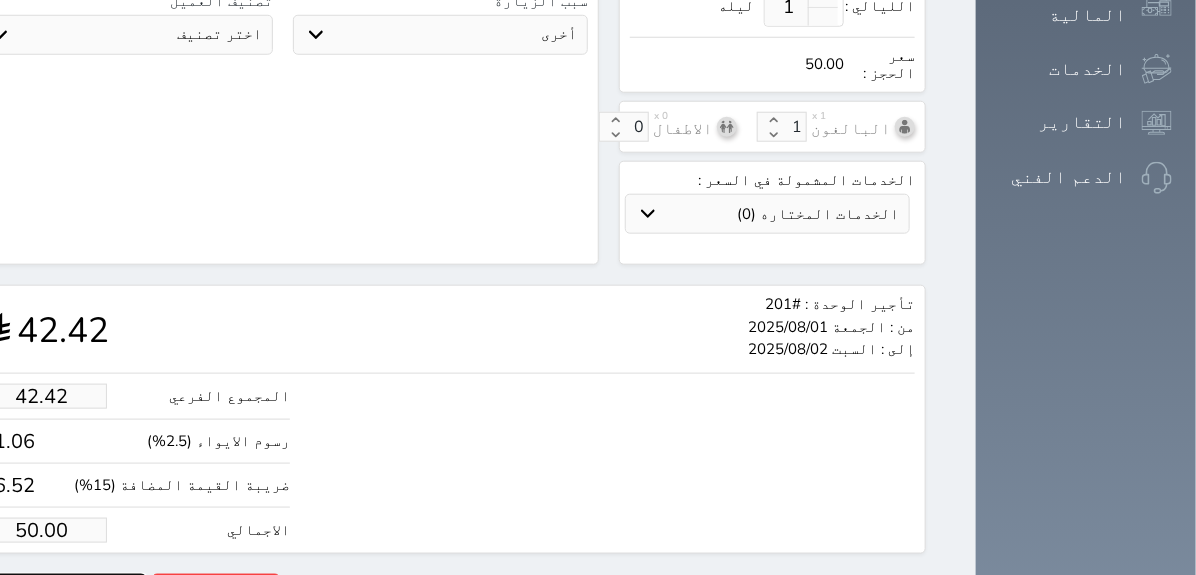 click on "حجز" at bounding box center (59, 591) 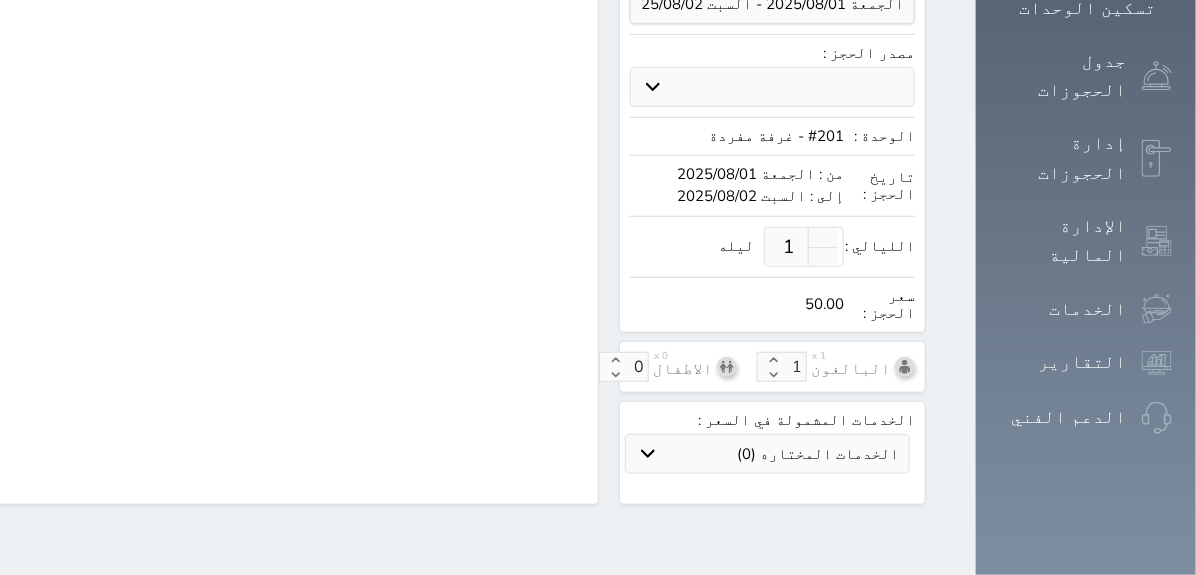 scroll, scrollTop: 332, scrollLeft: 0, axis: vertical 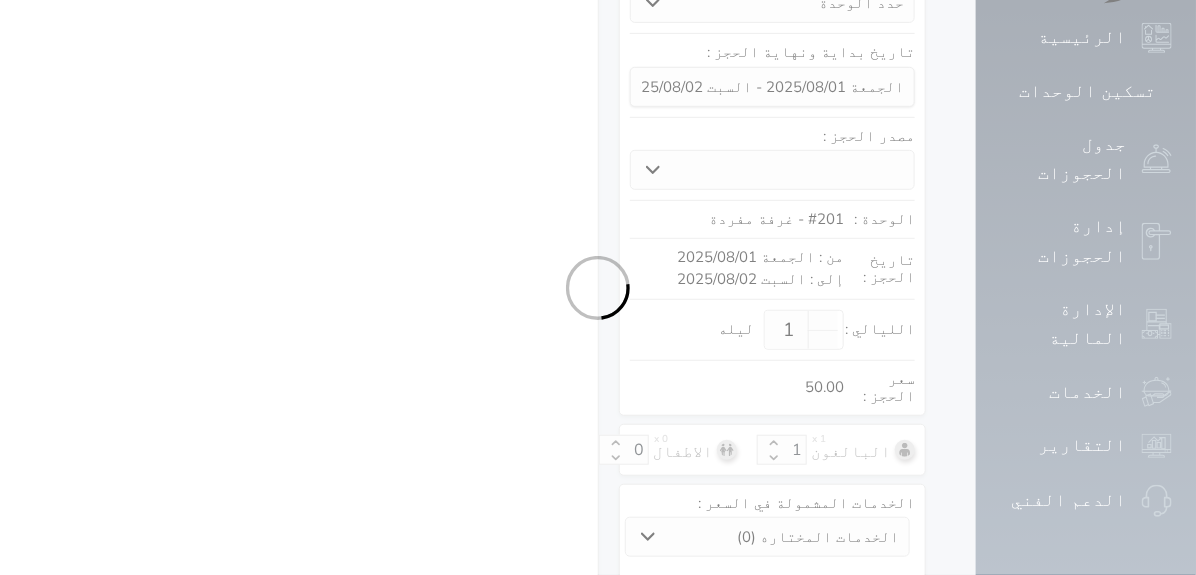 select 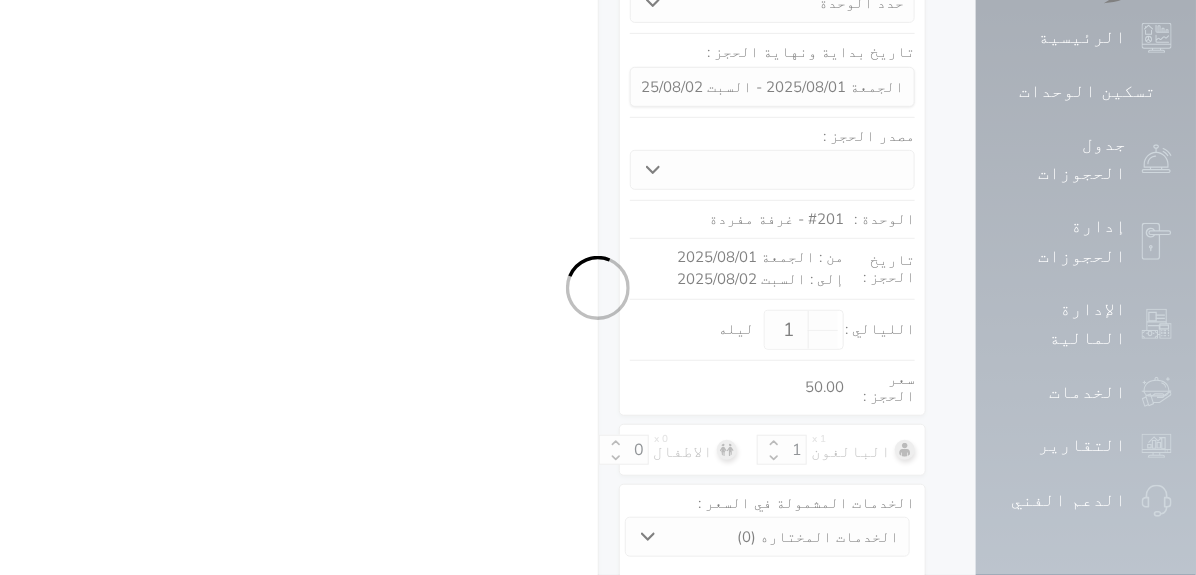 select on "7" 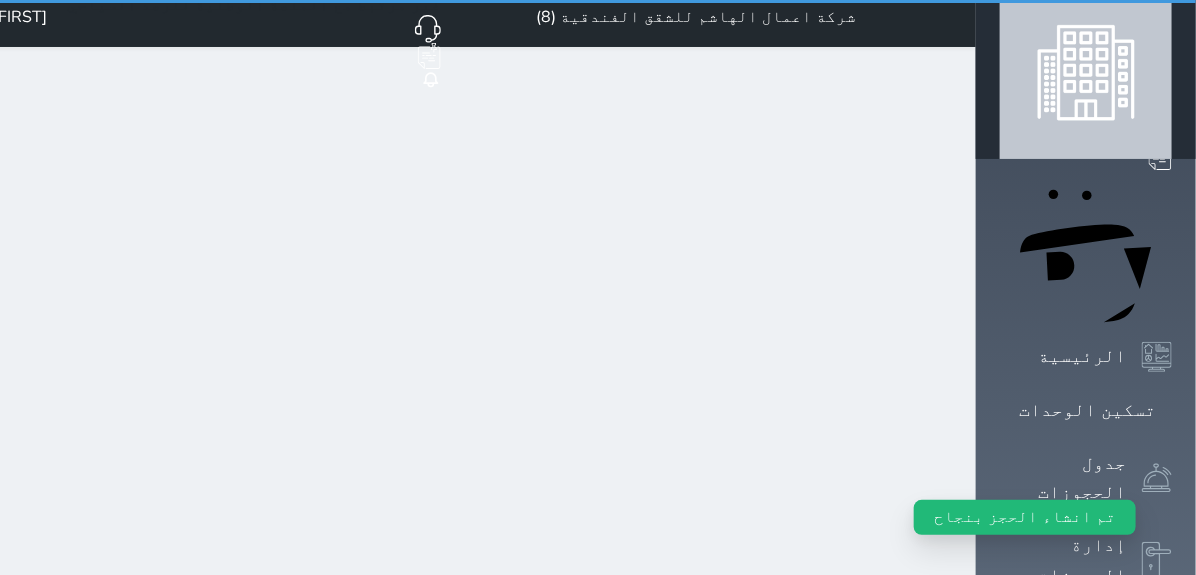 scroll, scrollTop: 0, scrollLeft: 0, axis: both 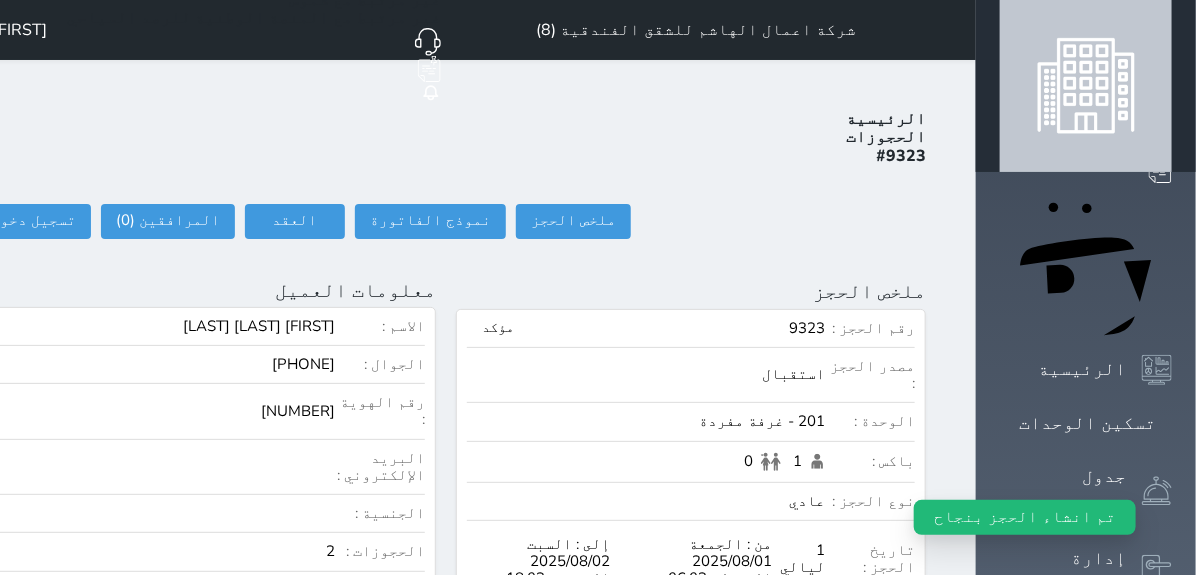 click on "الرئيسية   الحجوزات   #9323         ملخص الحجز         ملخص الحجز #9323                           نموذج الفاتورة           العقد         العقد #9323                                   العقود الموقعه #9323
العقود الموقعه (0)
#   تاريخ التوقيع   الاجرائات       المرافقين (0)         المرافقين                 البحث عن المرافقين :        الاسم       رقم الهوية       البريد الإلكتروني       الجوال           تغيير العميل              الاسم *     الجنس    اختر الجنس   ذكر انثى   تاريخ الميلاد         تاريخ الميلاد الهجرى         صلة القرابة
اختر صلة القرابة   ابن ابنه زوجة اخ اخت اب ام زوج أخرى   نوع العميل   اختر نوع   مواطن مواطن خليجي زائر" at bounding box center (446, 901) 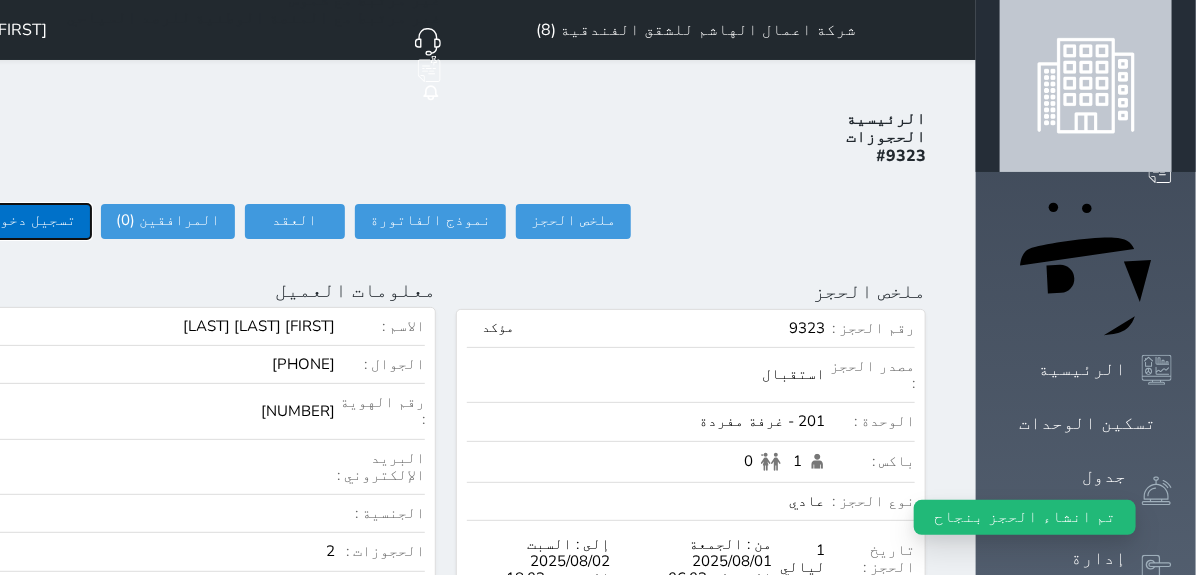 click on "تسجيل دخول" at bounding box center (33, 221) 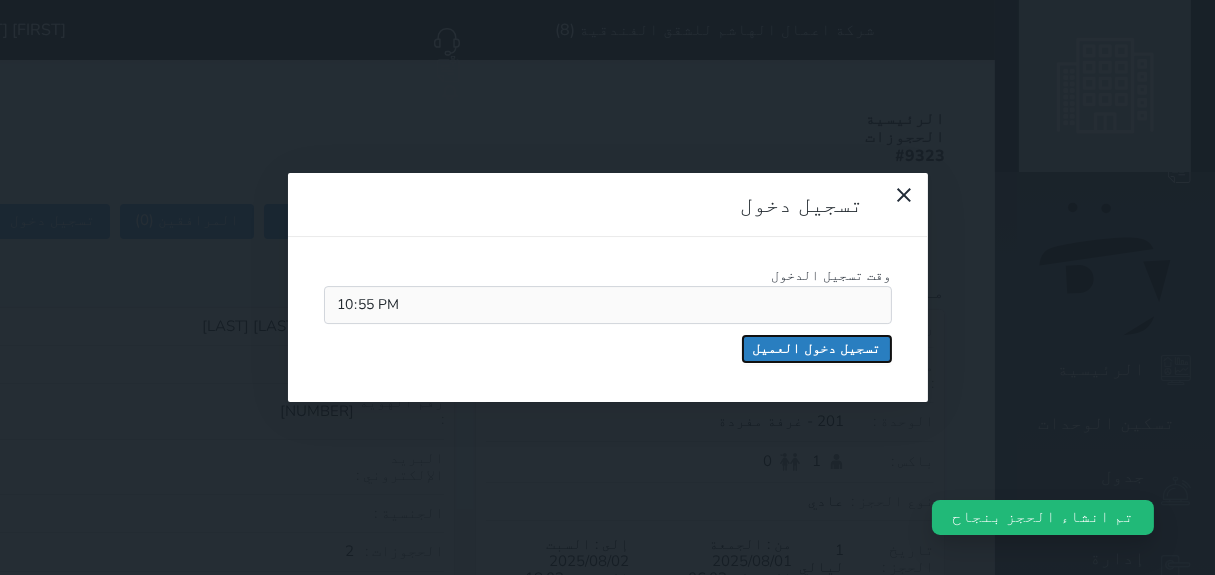 click on "تسجيل دخول العميل" at bounding box center [817, 349] 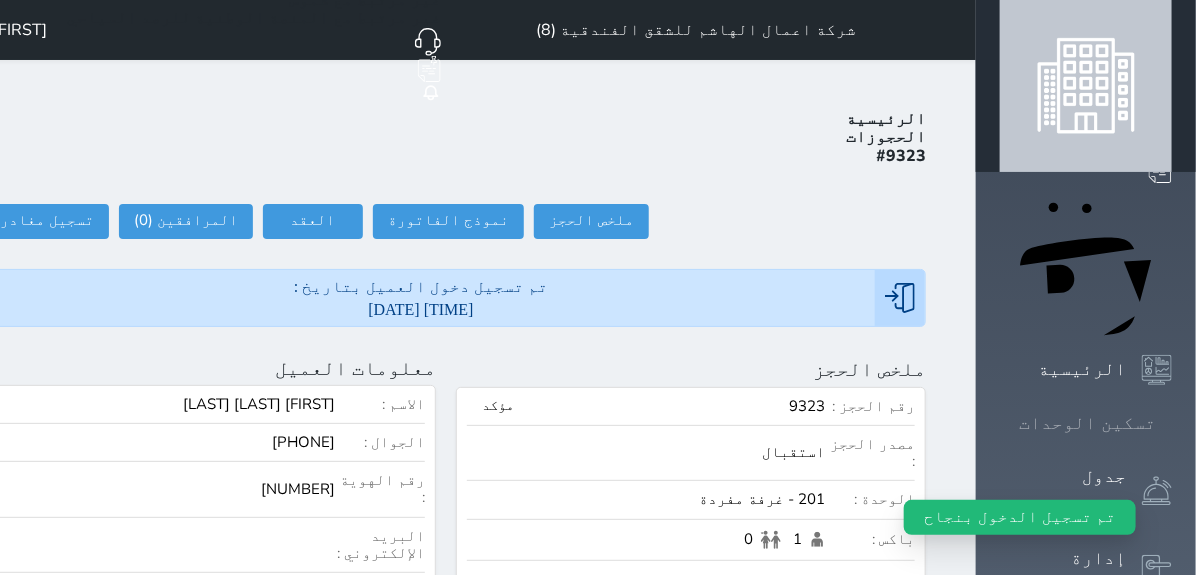 click 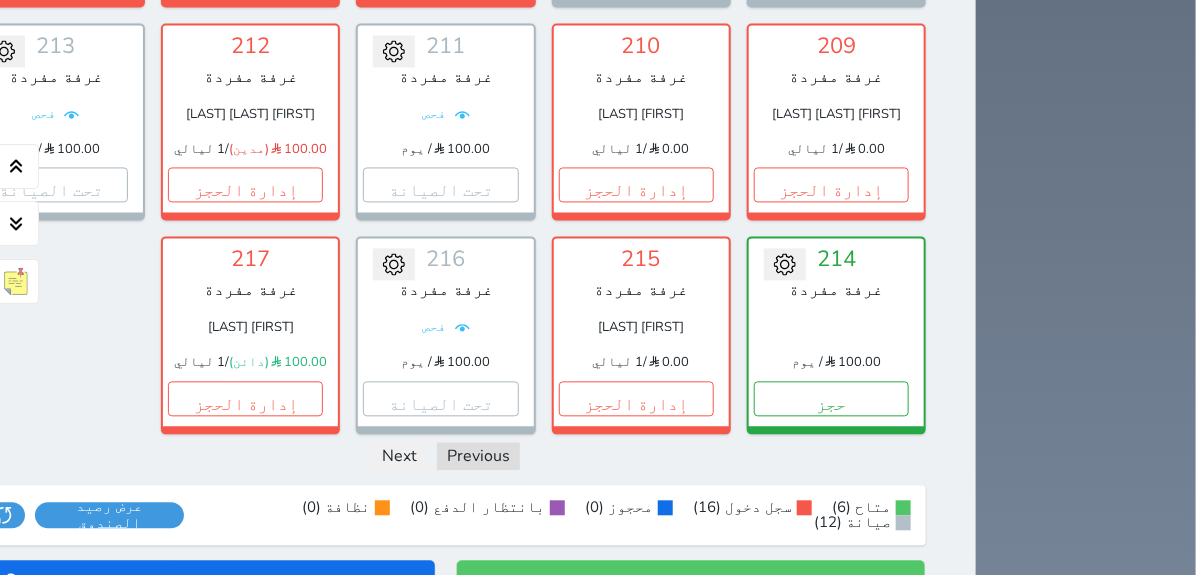 scroll, scrollTop: 1365, scrollLeft: 0, axis: vertical 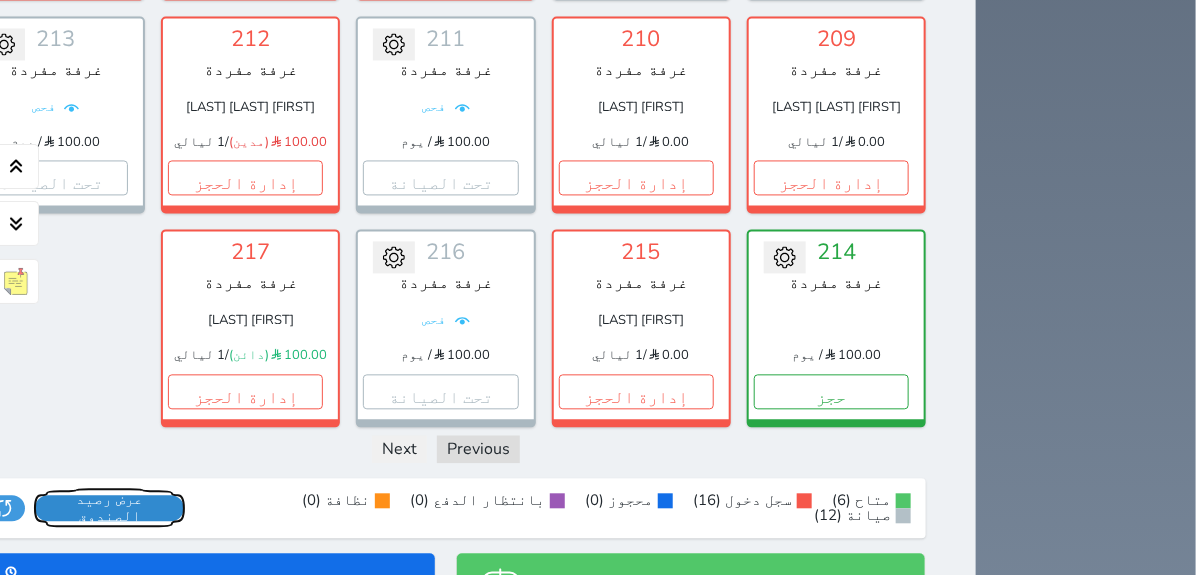 click on "عرض رصيد الصندوق" at bounding box center [109, 508] 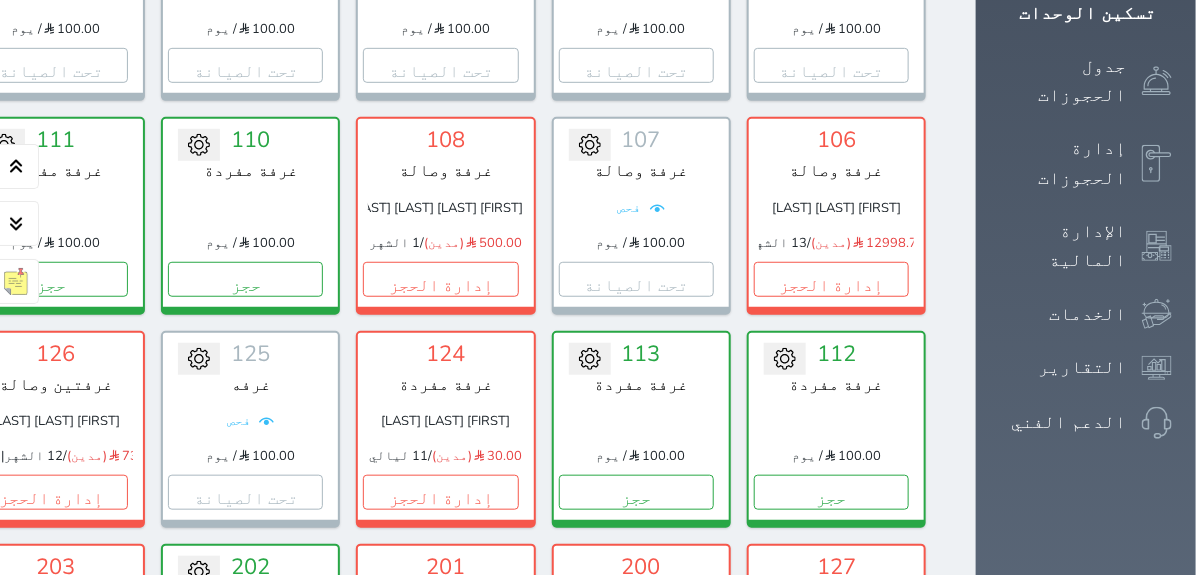 scroll, scrollTop: 310, scrollLeft: 0, axis: vertical 